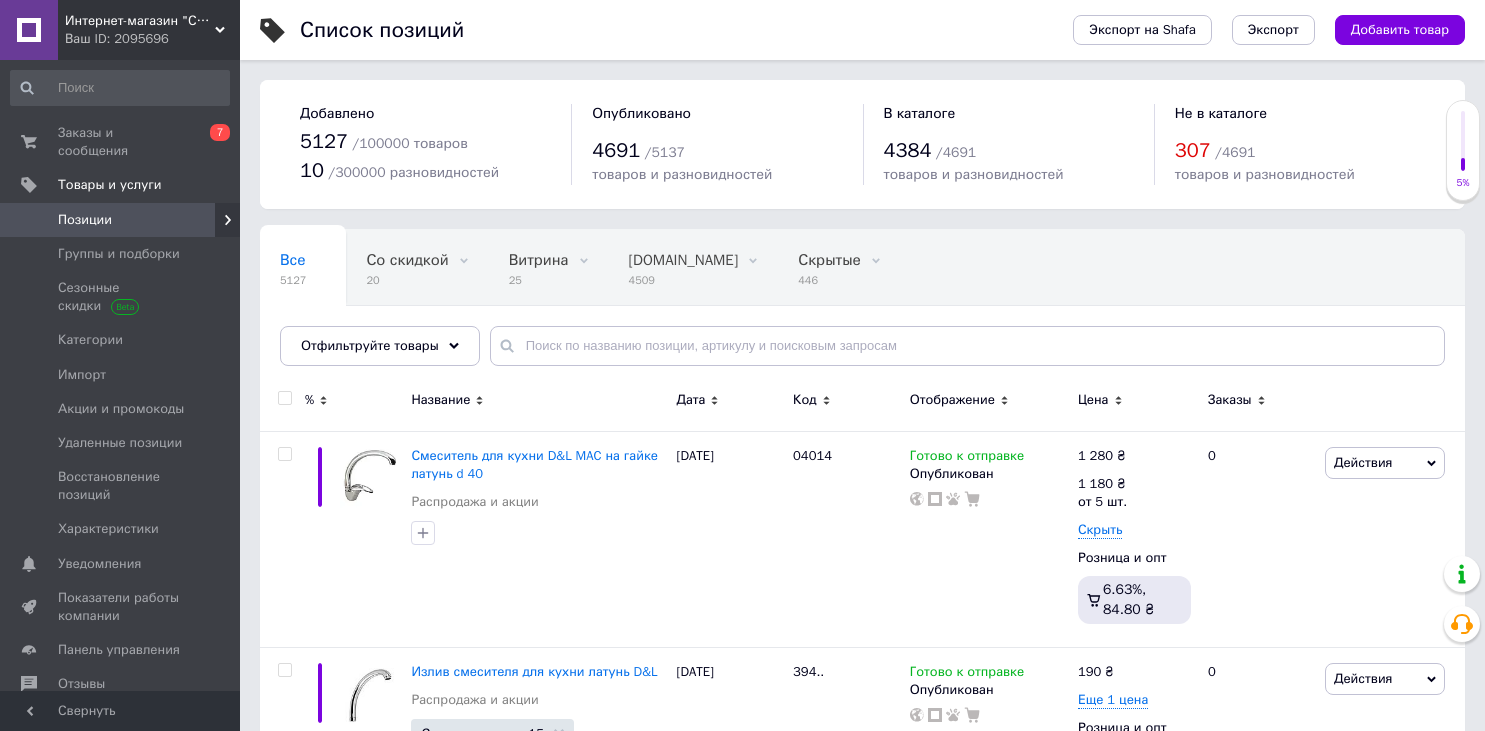 click on "Позиции" at bounding box center (121, 220) 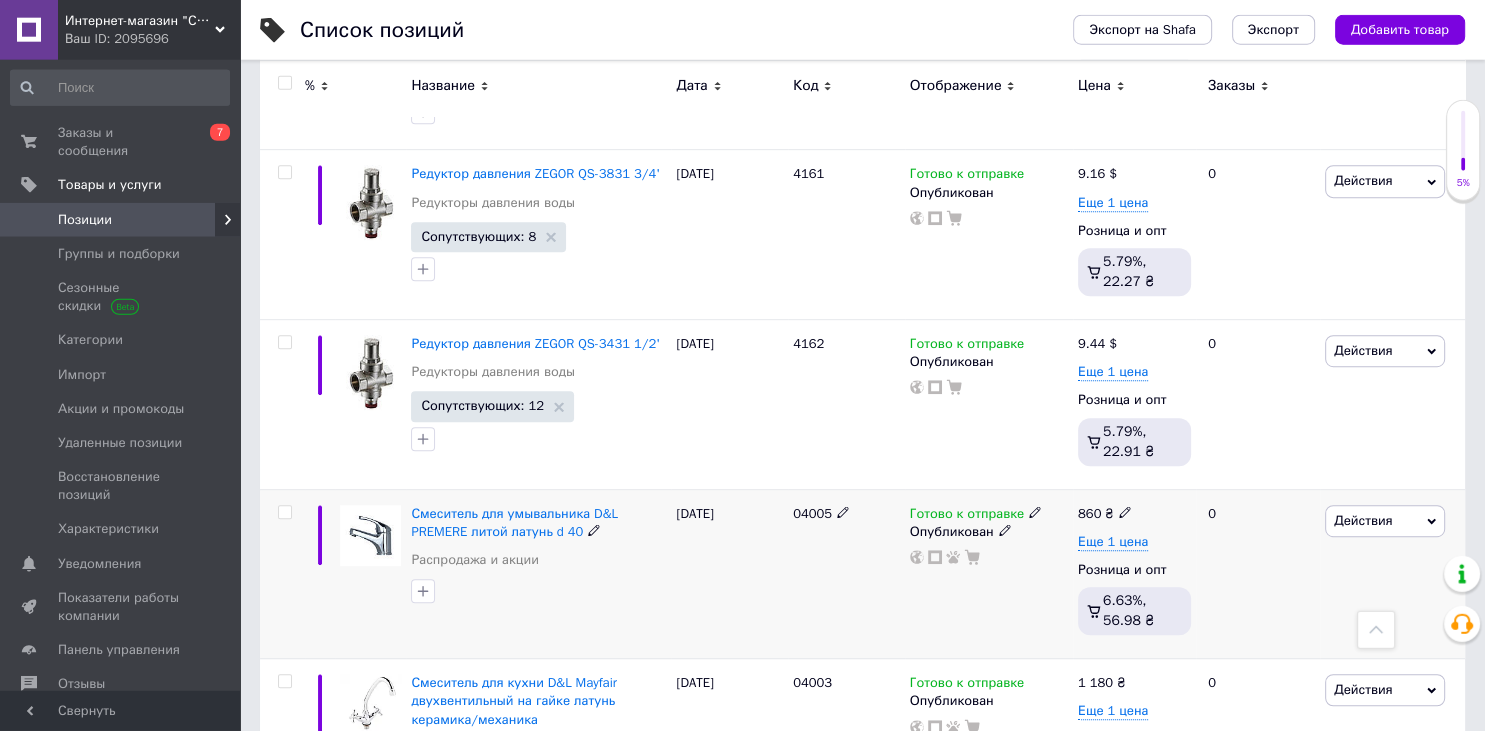 scroll, scrollTop: 1056, scrollLeft: 0, axis: vertical 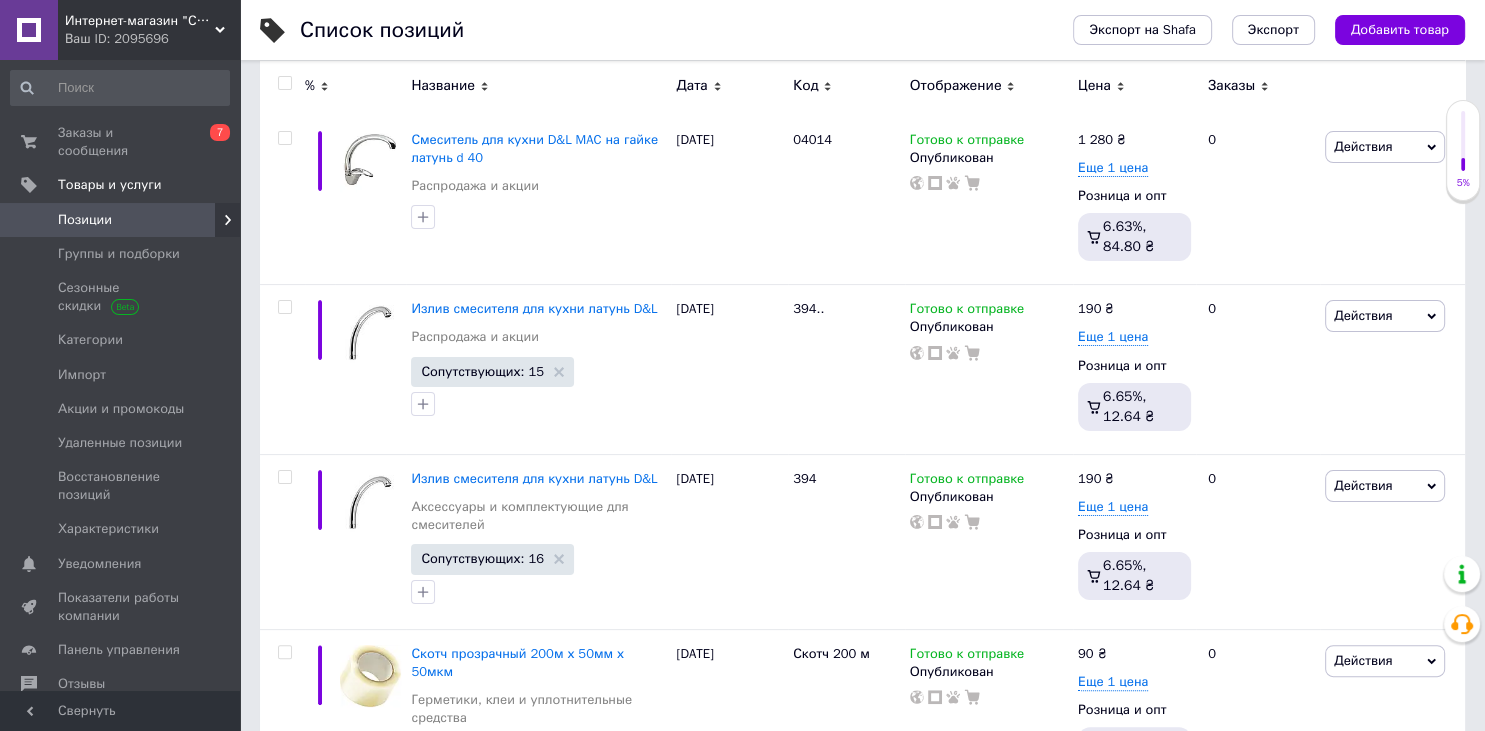 click on "Позиции" at bounding box center (121, 220) 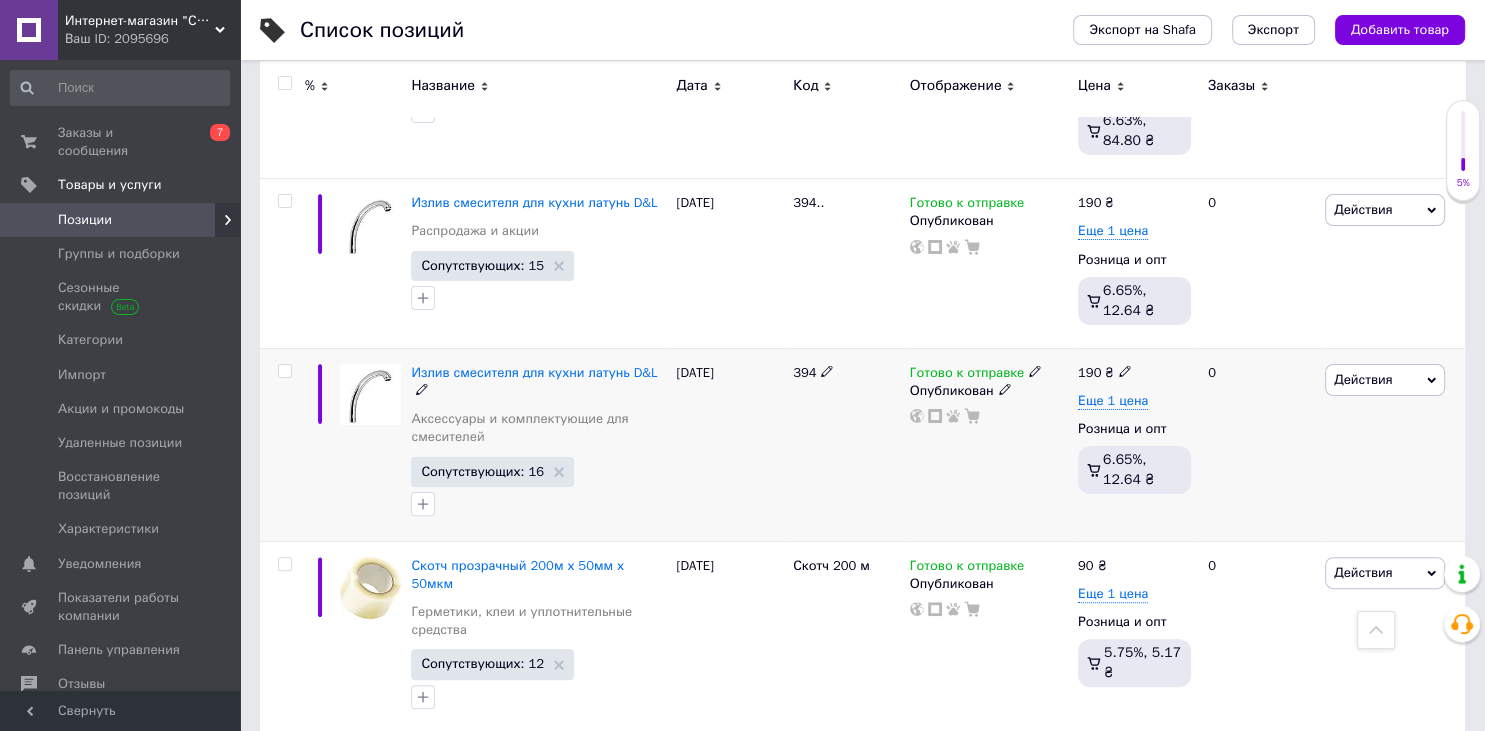 scroll, scrollTop: 0, scrollLeft: 0, axis: both 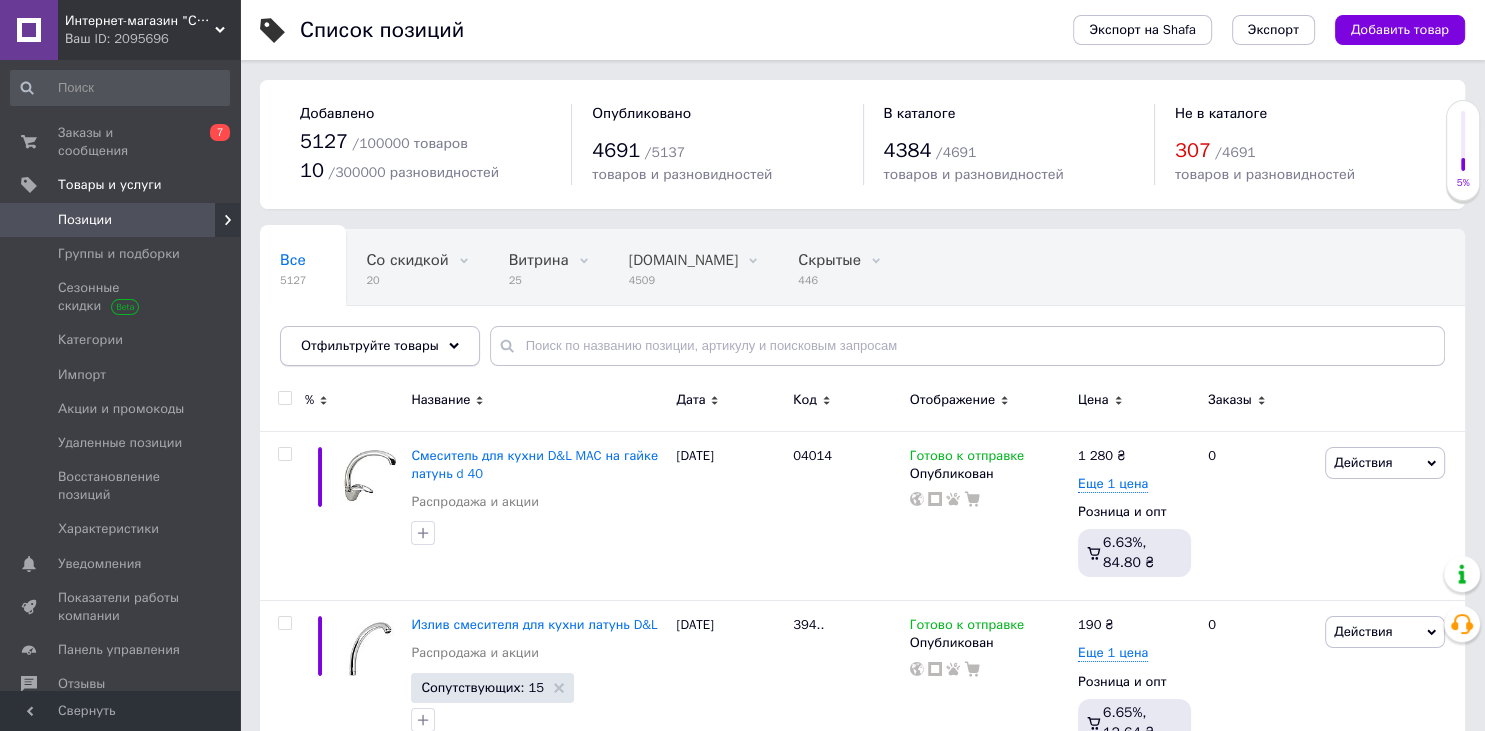 click on "Отфильтруйте товары" at bounding box center [370, 345] 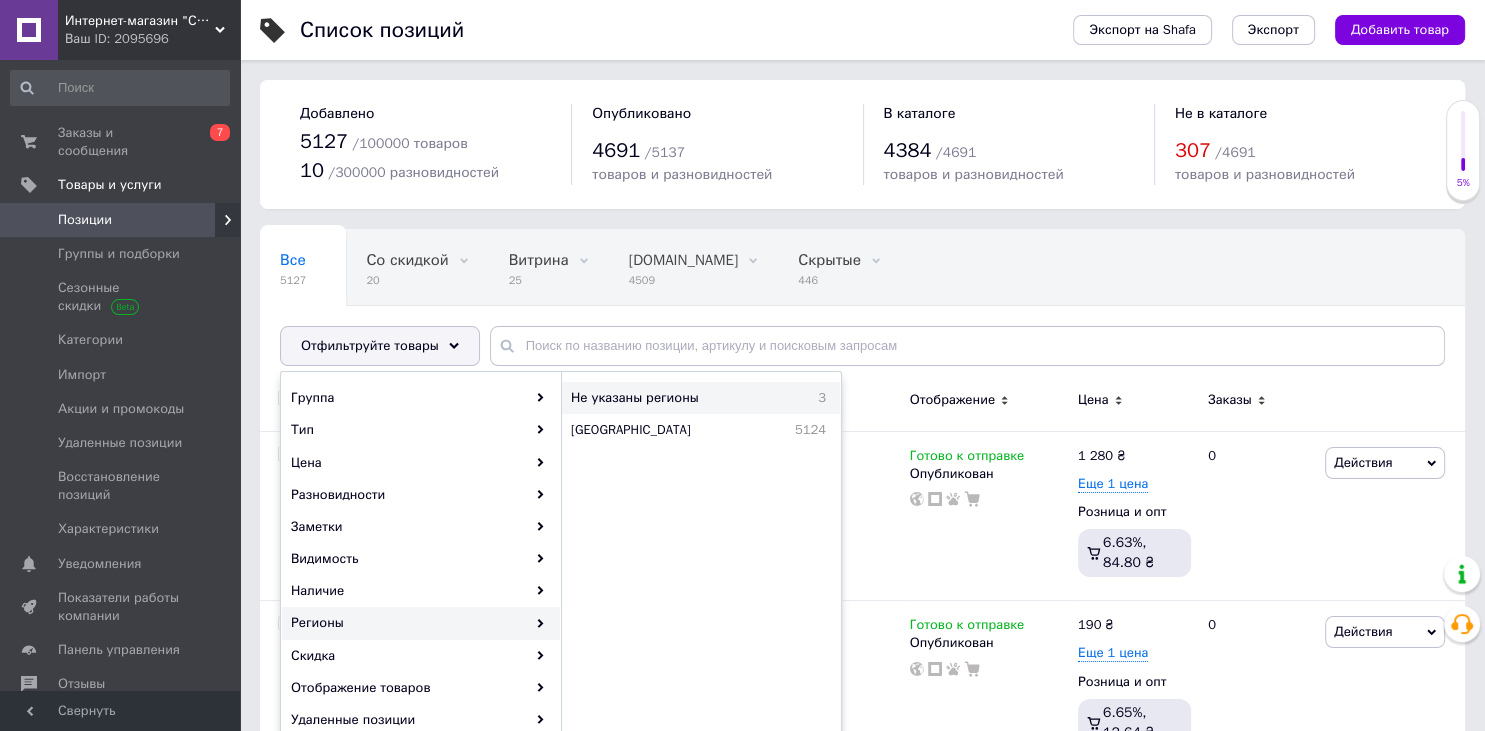 click on "Не указаны регионы" at bounding box center [683, 398] 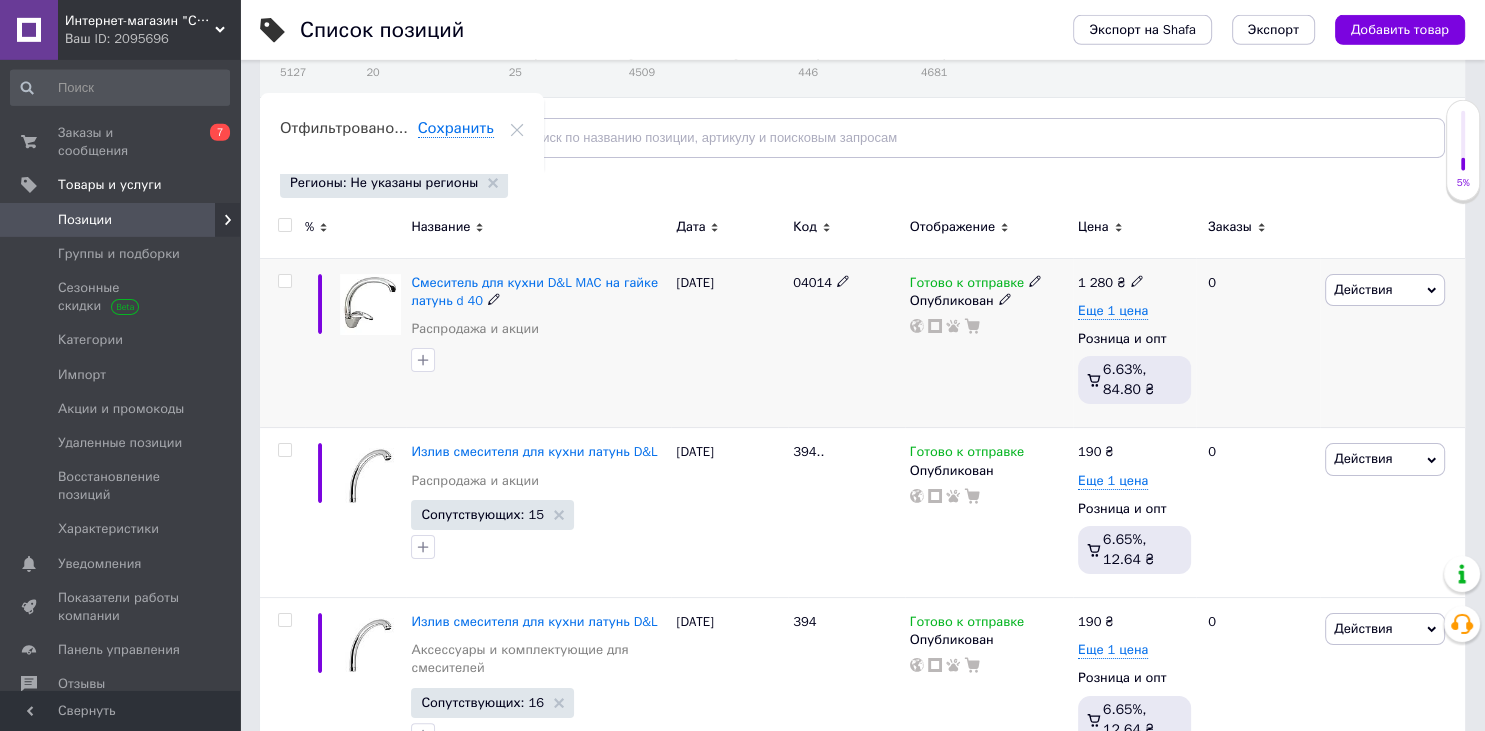 scroll, scrollTop: 267, scrollLeft: 0, axis: vertical 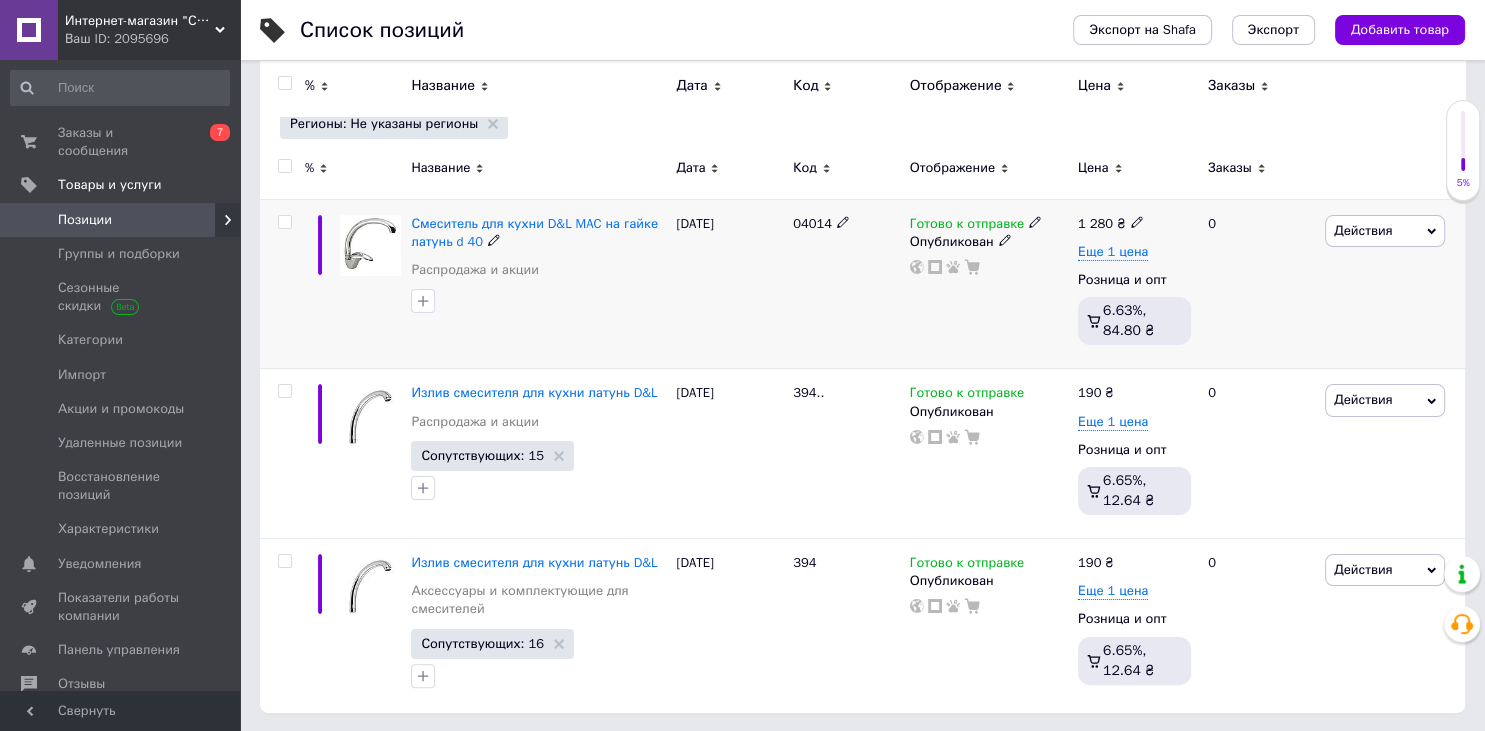 click at bounding box center (285, 222) 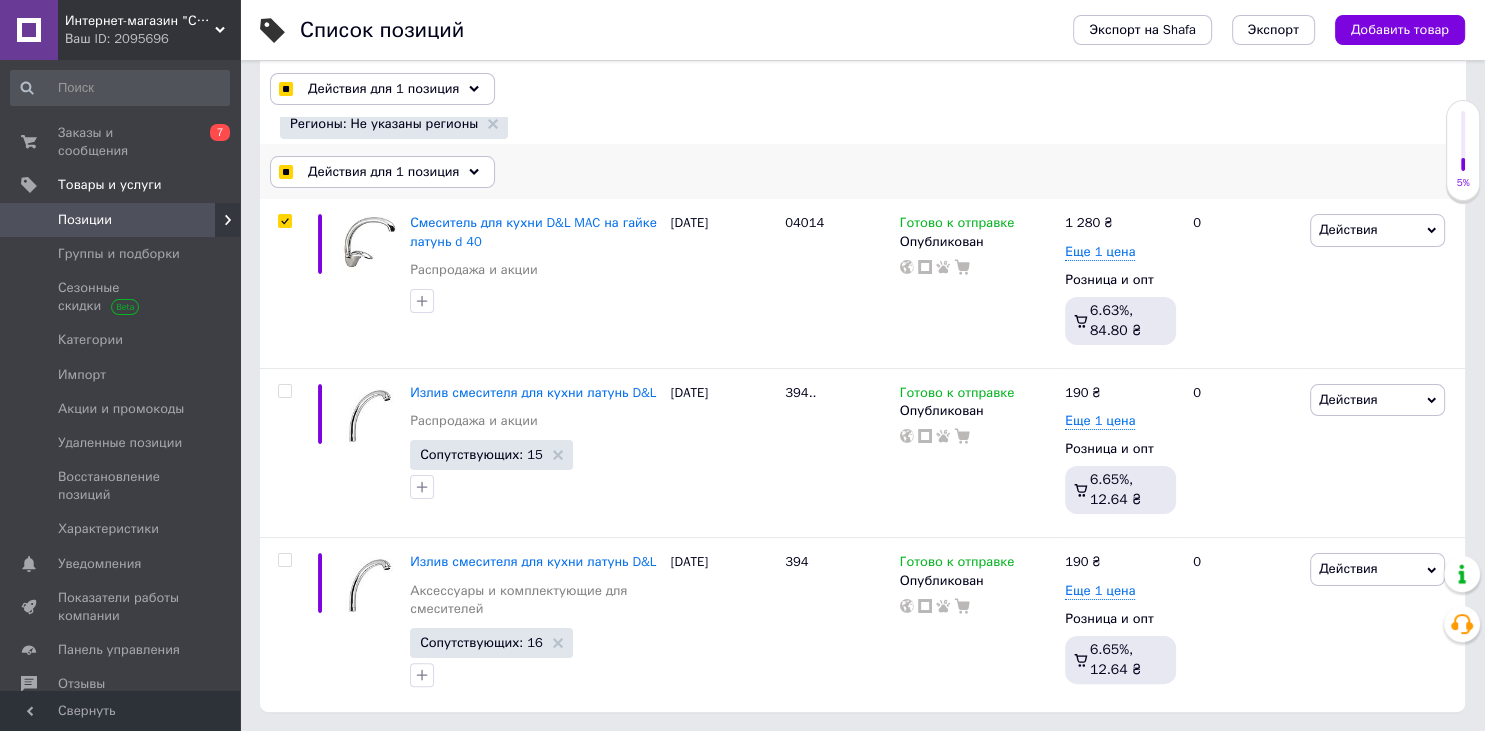 click at bounding box center [285, 172] 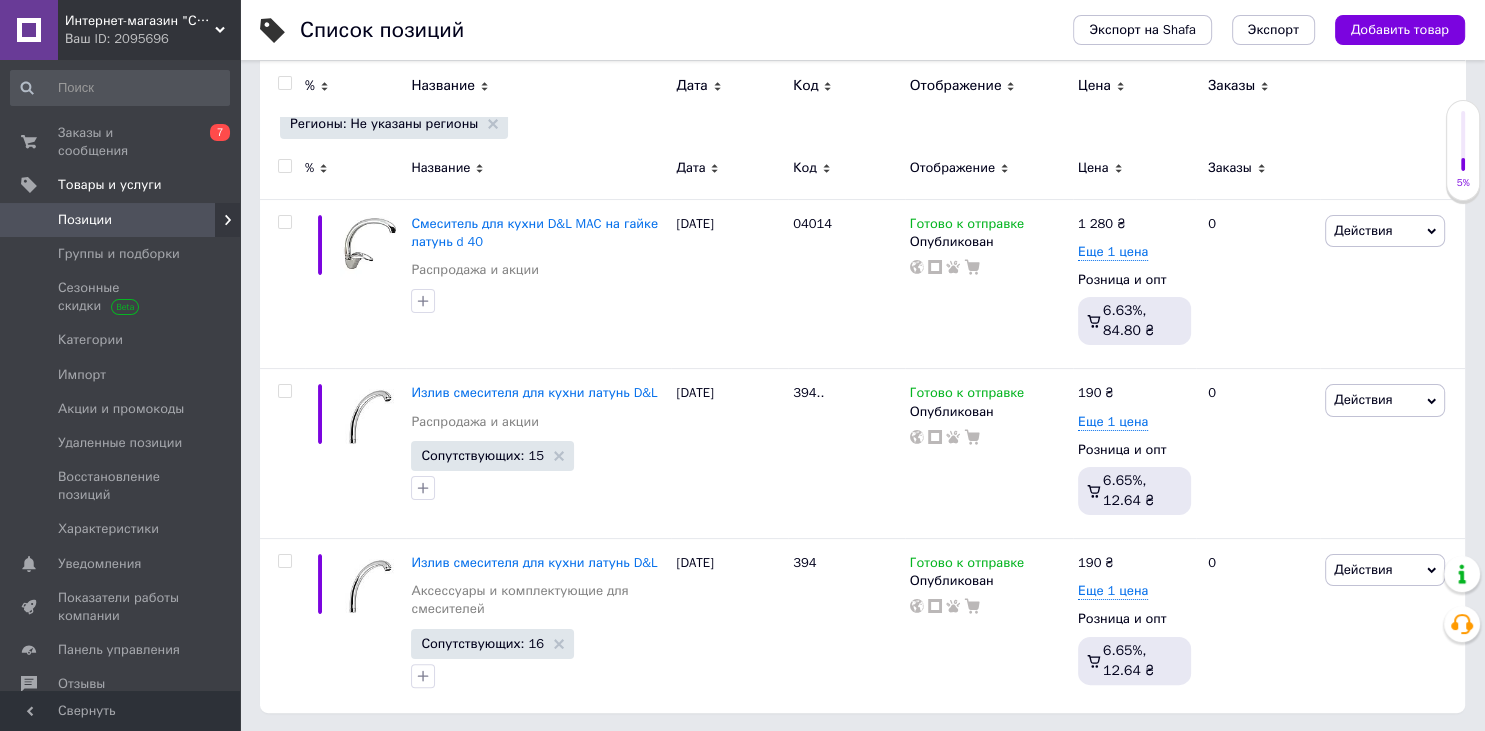 click at bounding box center (284, 166) 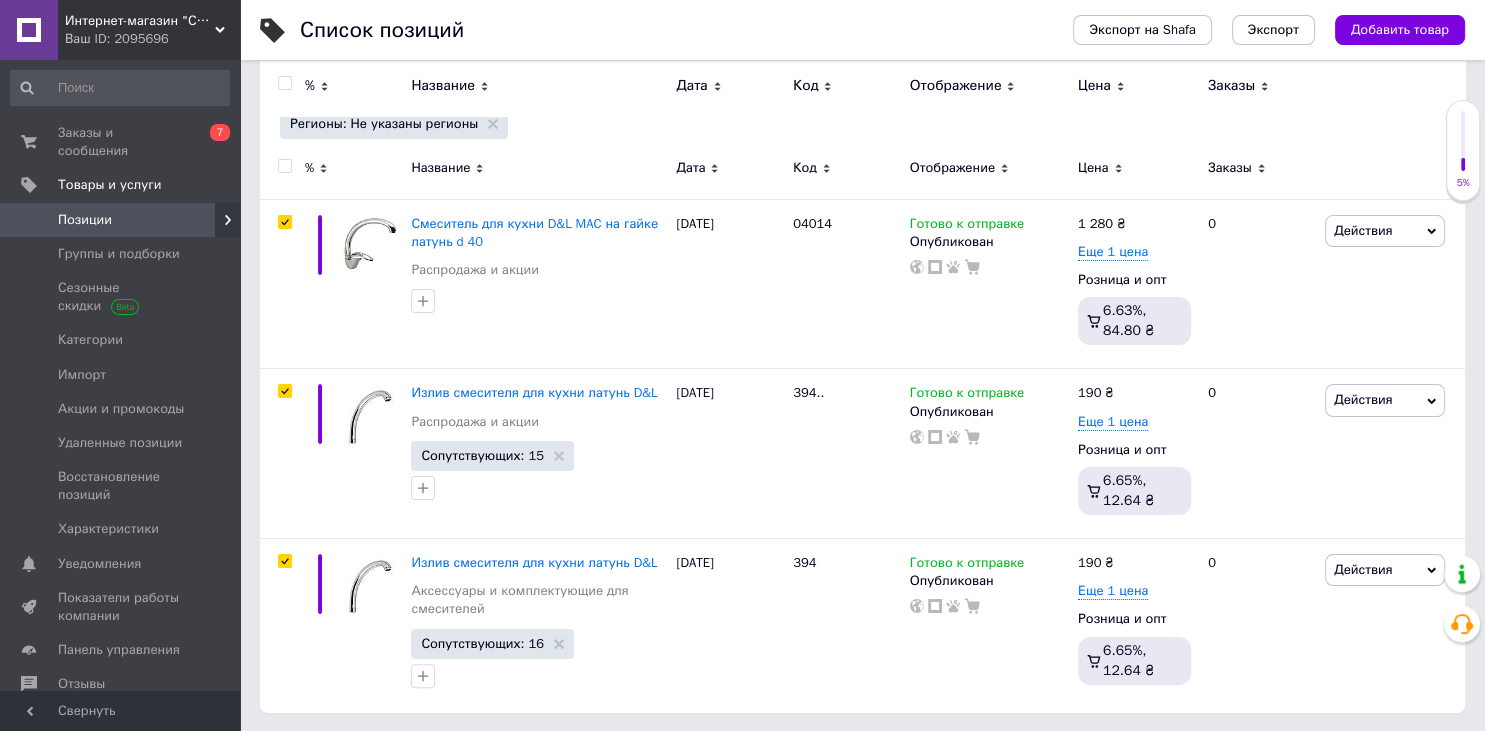 checkbox on "true" 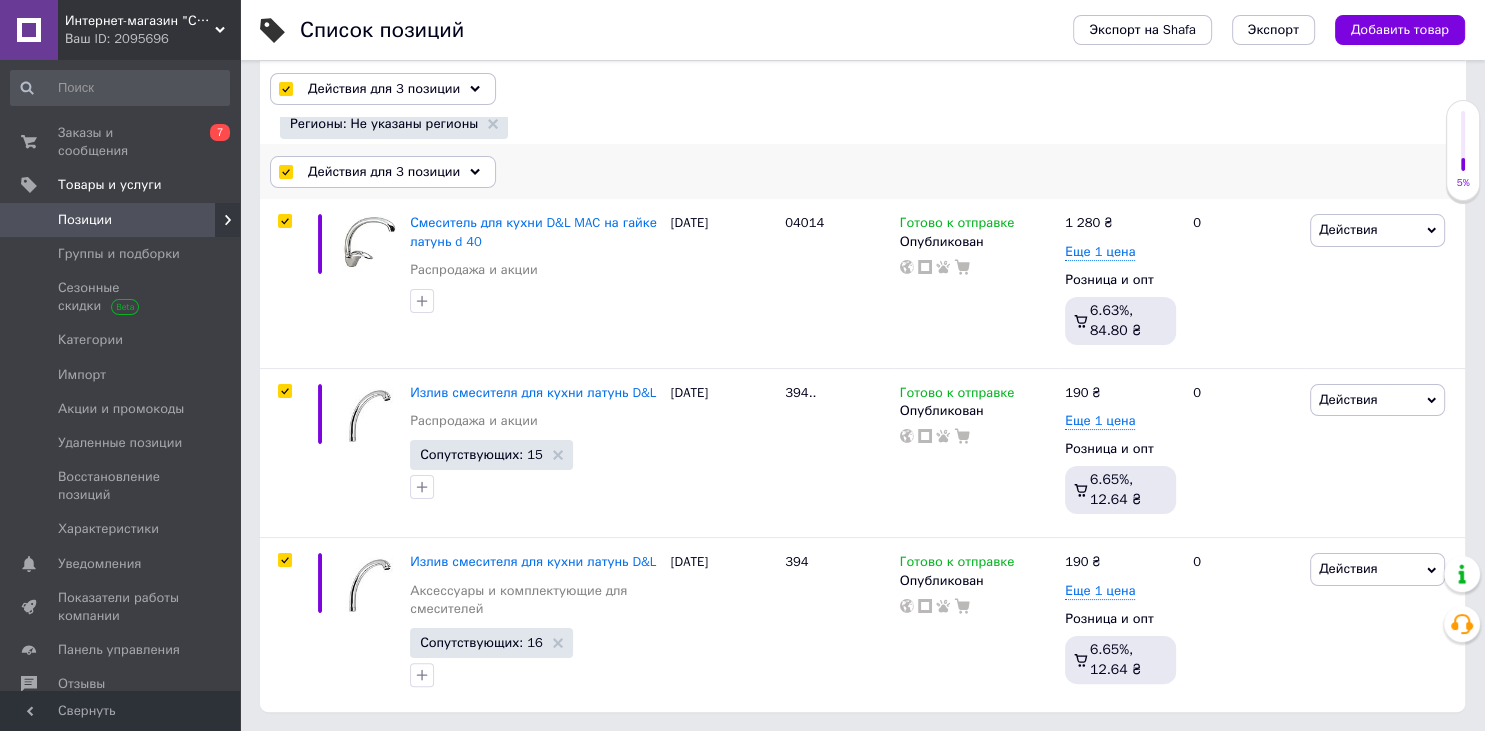 click on "Действия для 3 позиции" at bounding box center [384, 172] 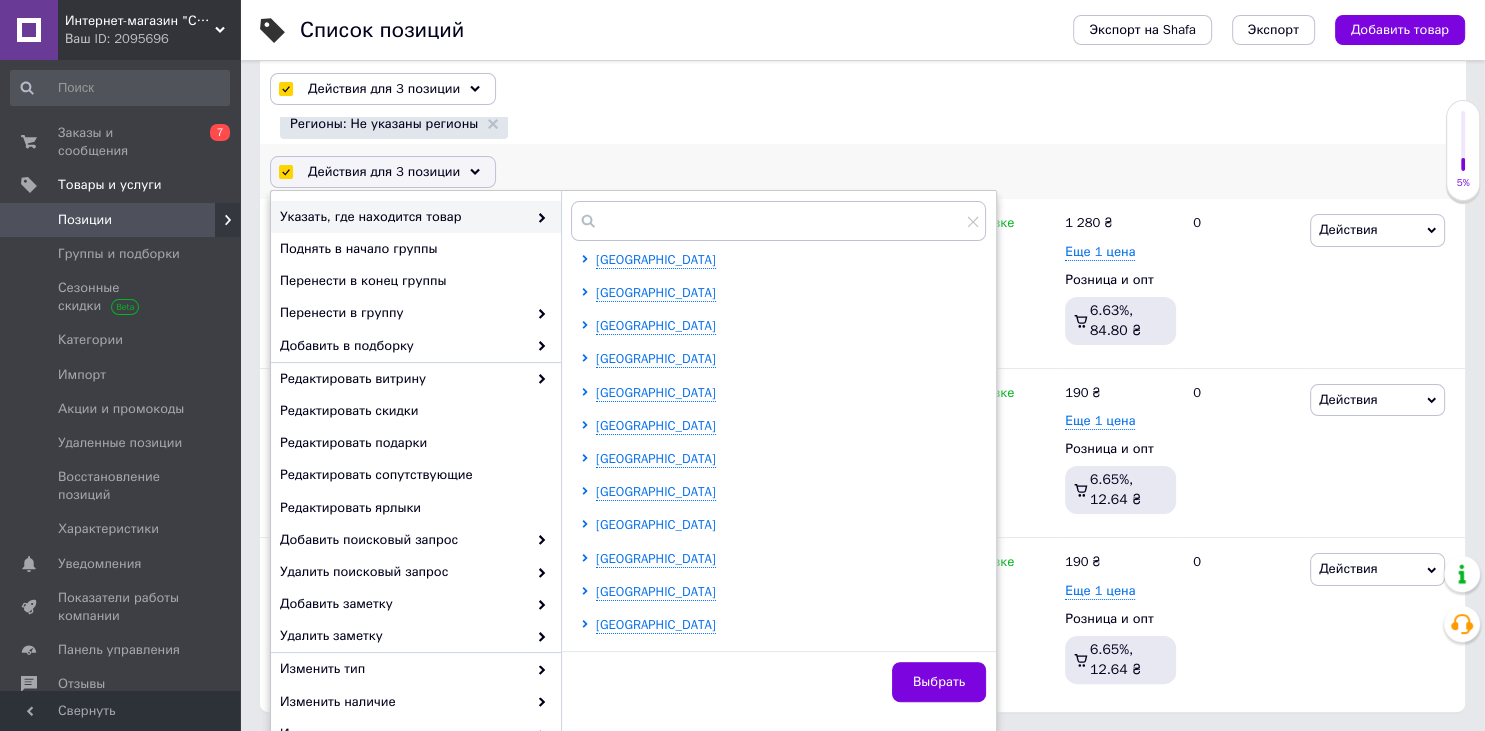 click on "[GEOGRAPHIC_DATA]" at bounding box center [656, 524] 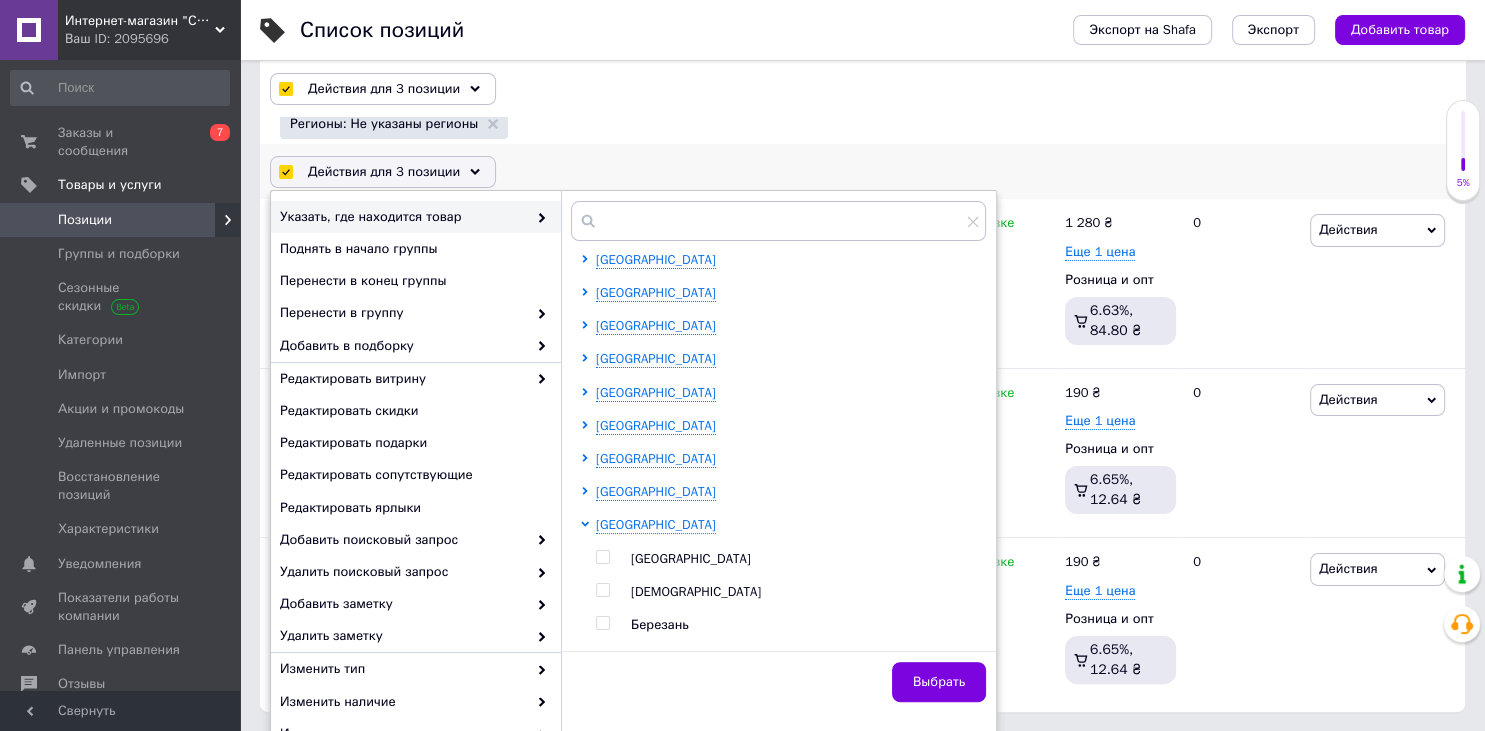 click at bounding box center [602, 557] 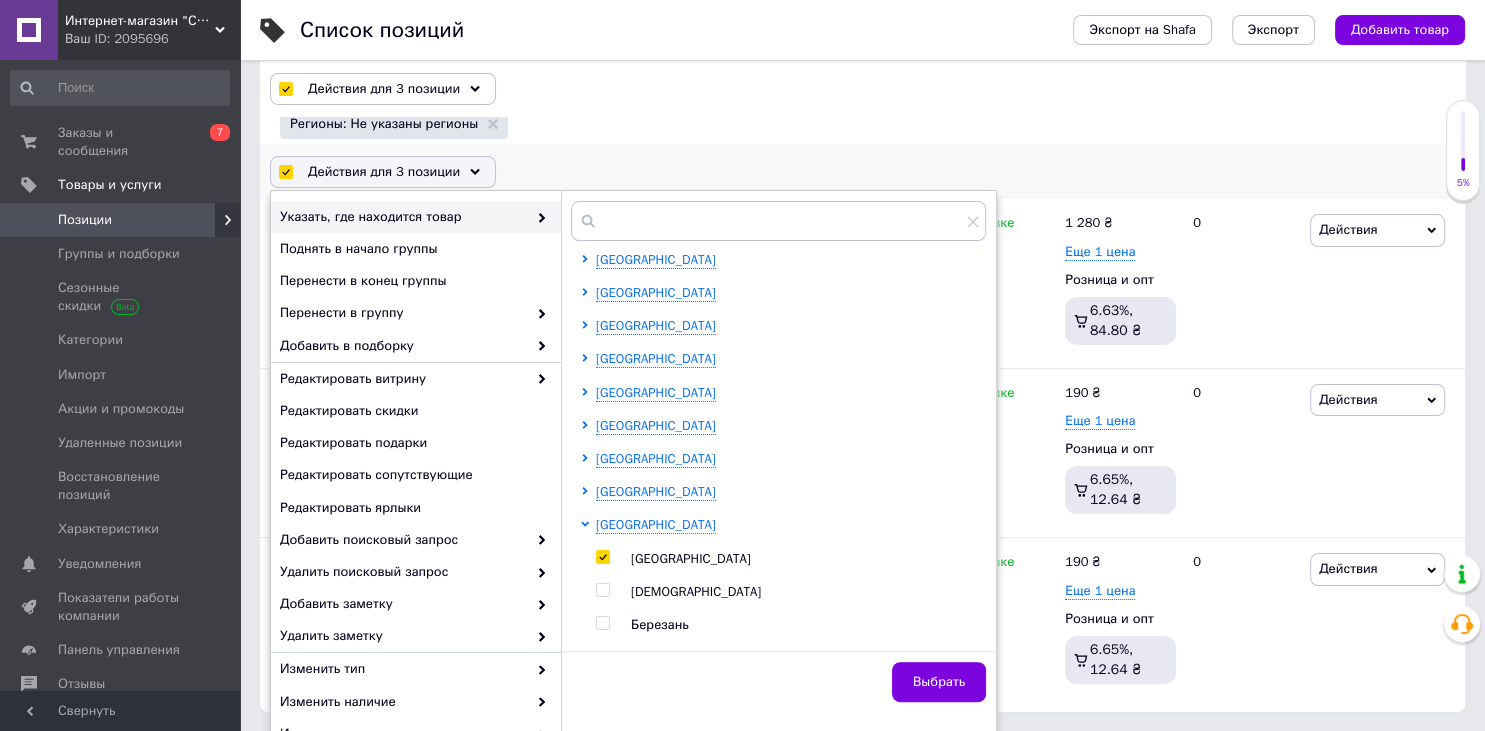 checkbox on "true" 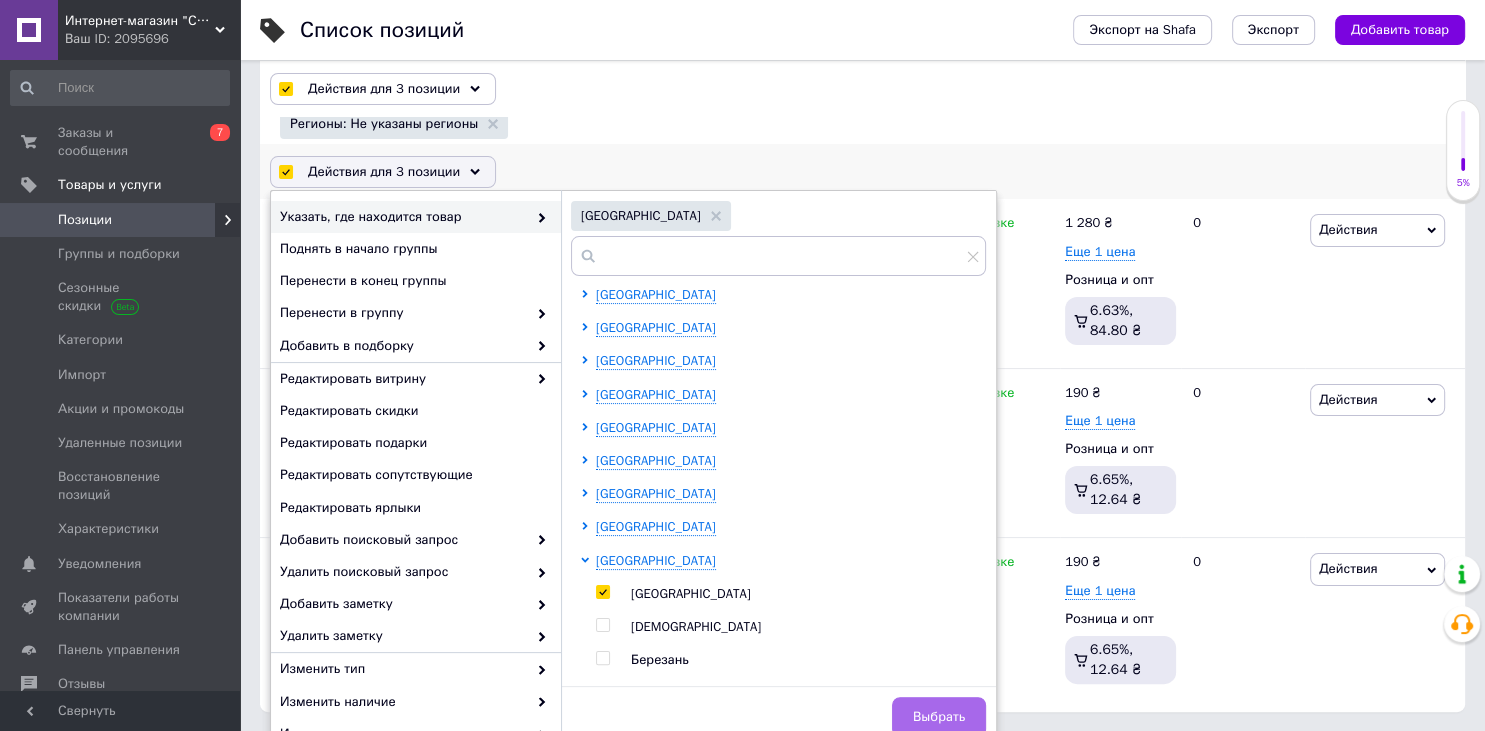 click on "Выбрать" at bounding box center (939, 717) 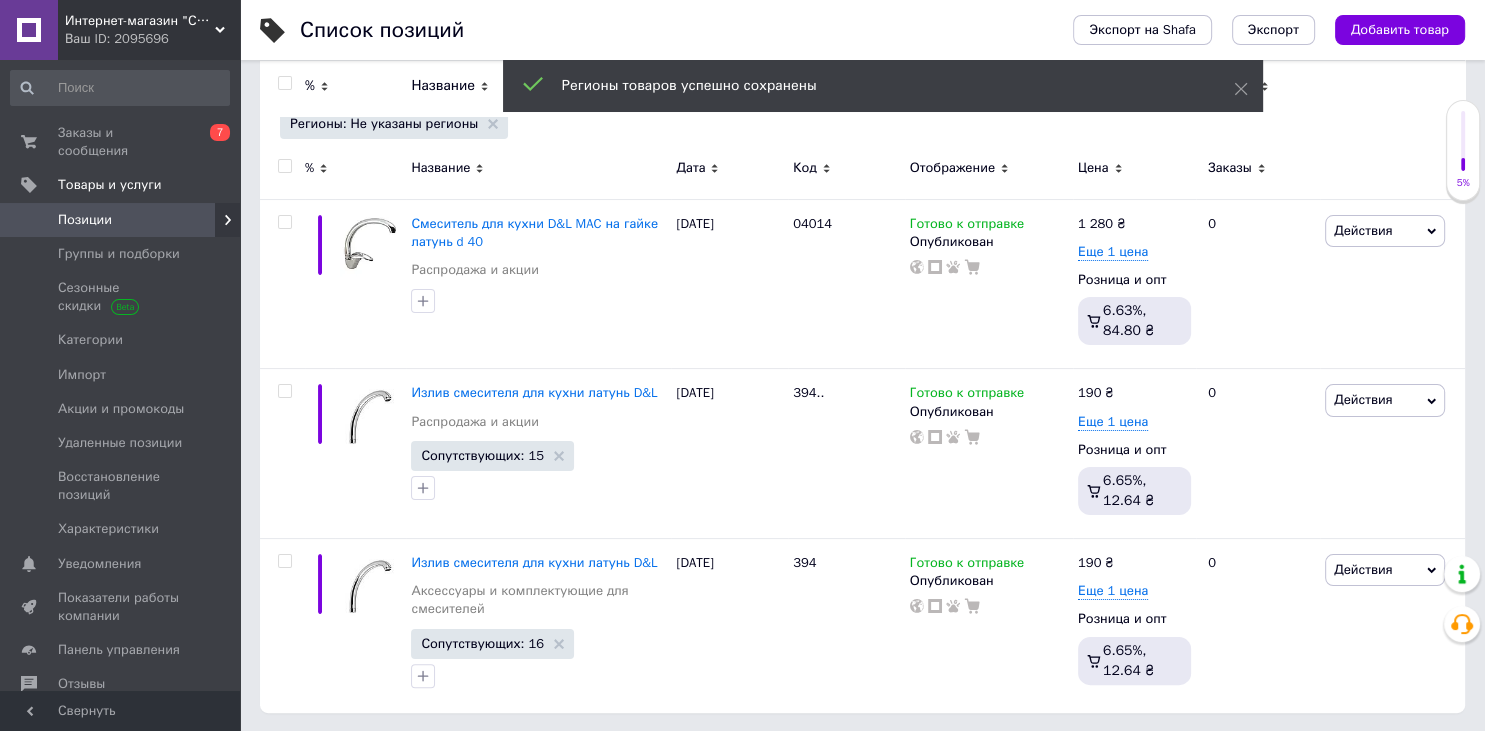 click on "Позиции" at bounding box center [121, 220] 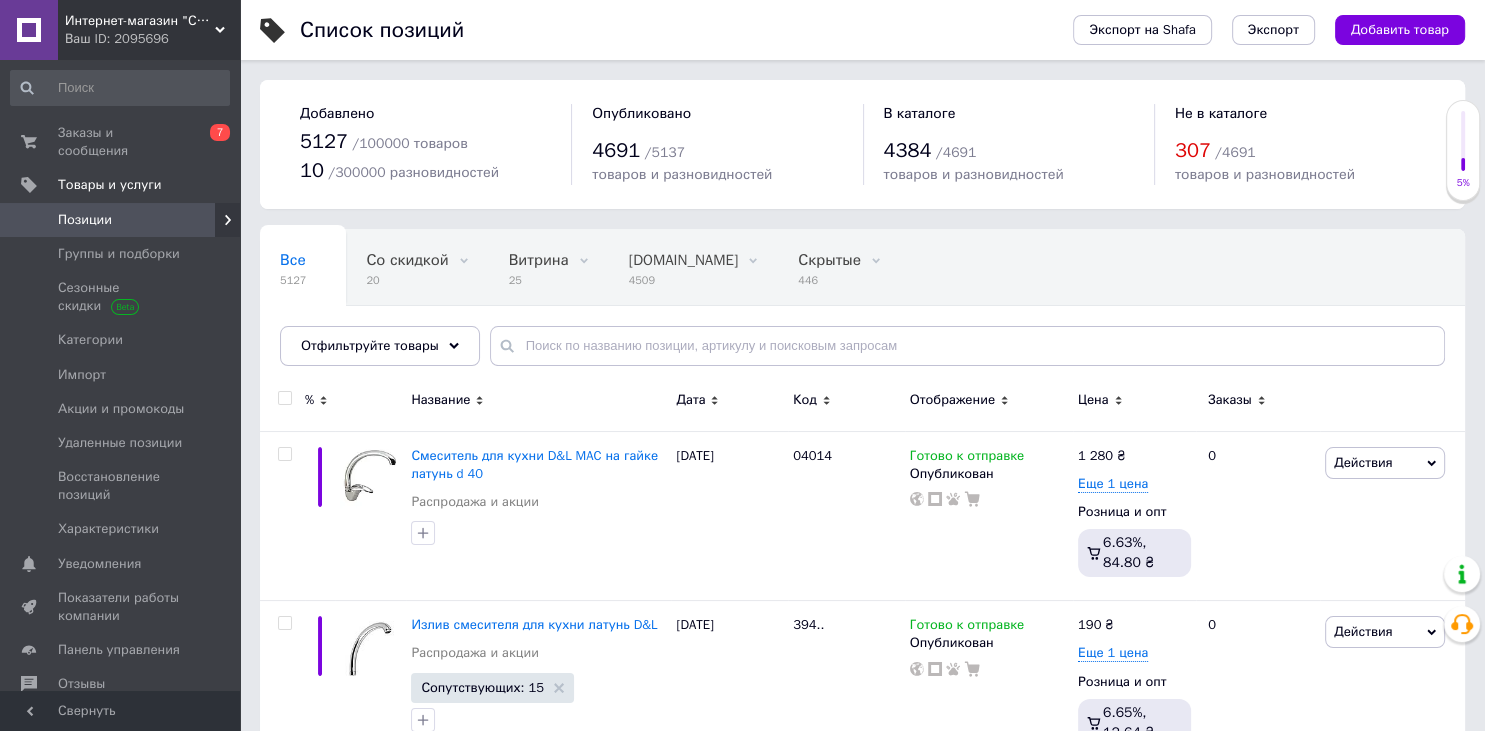 click on "Позиции" at bounding box center (121, 220) 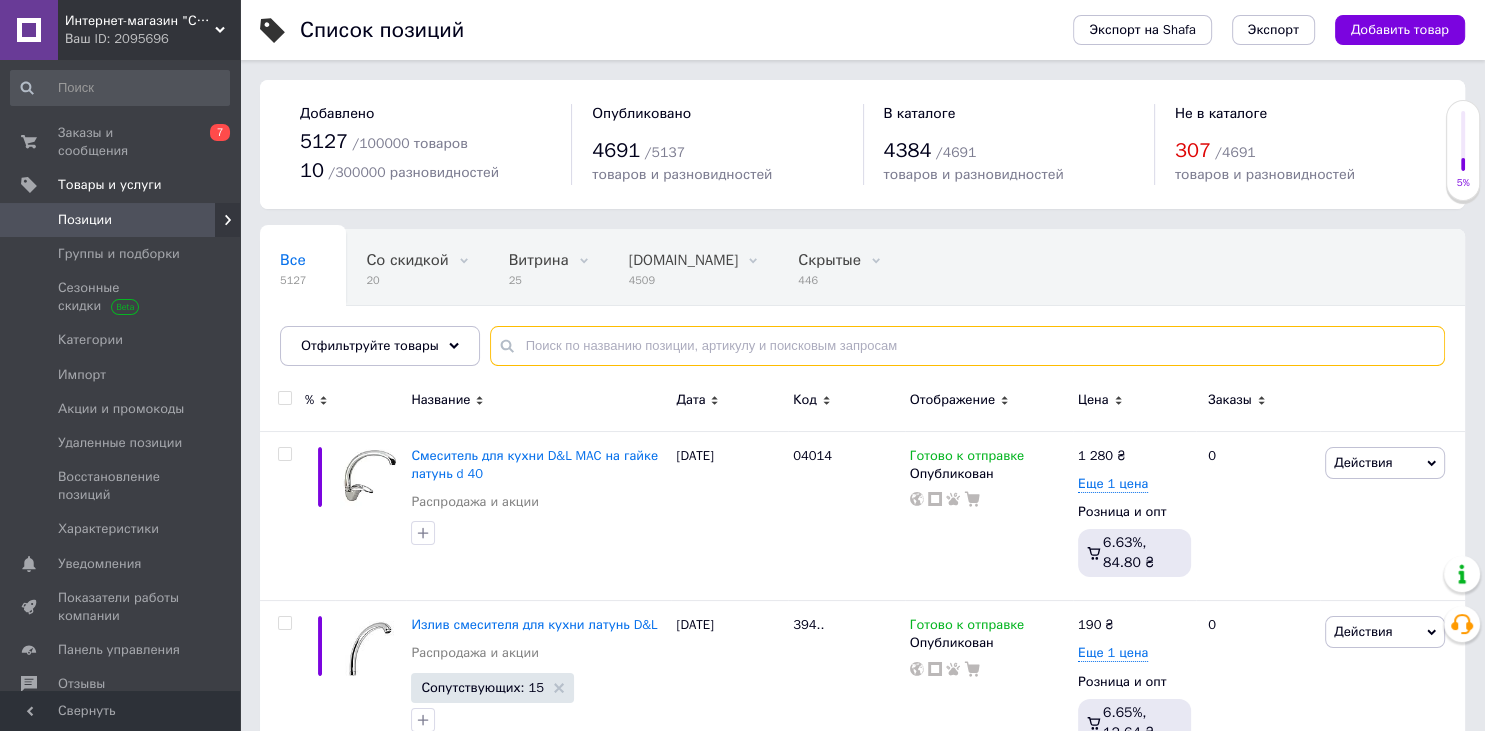 click at bounding box center (967, 346) 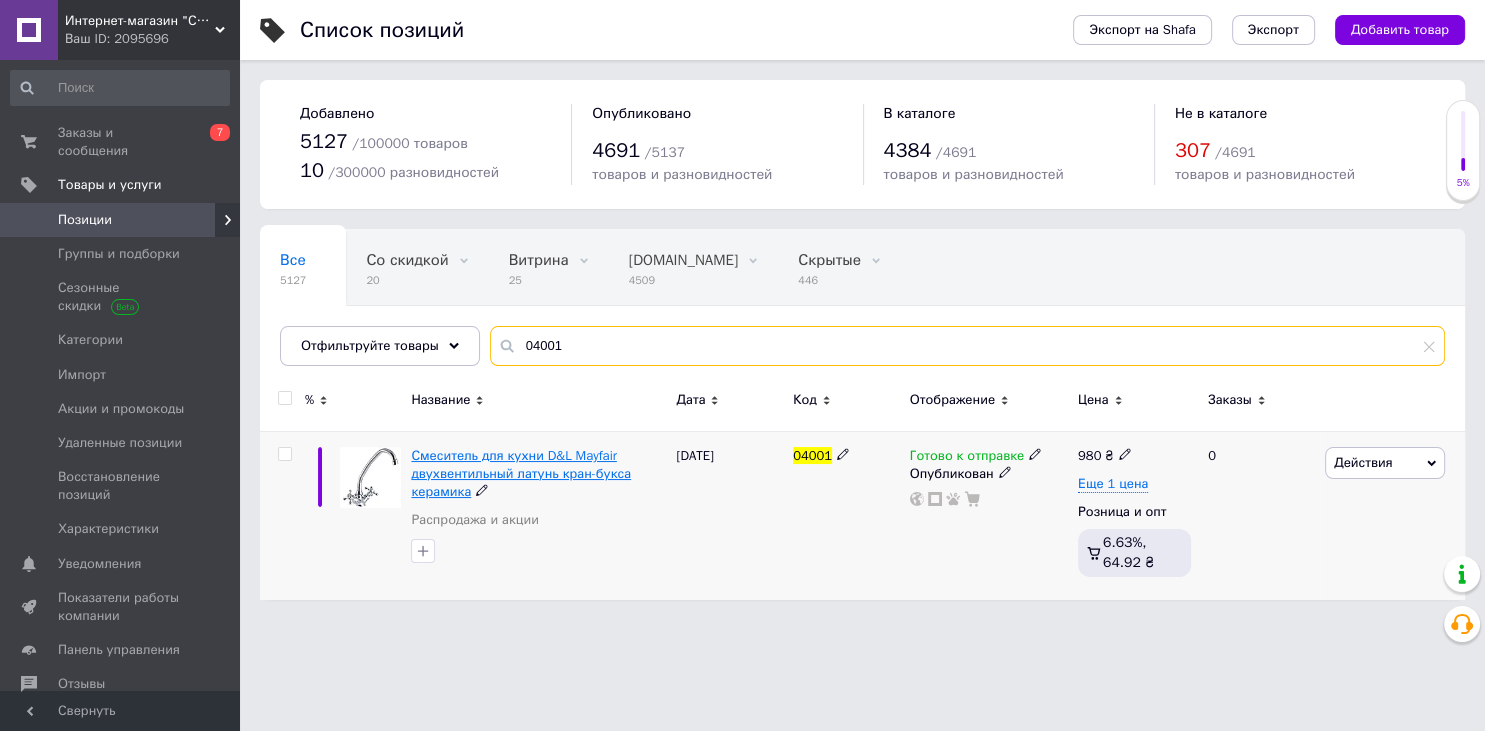 type on "04001" 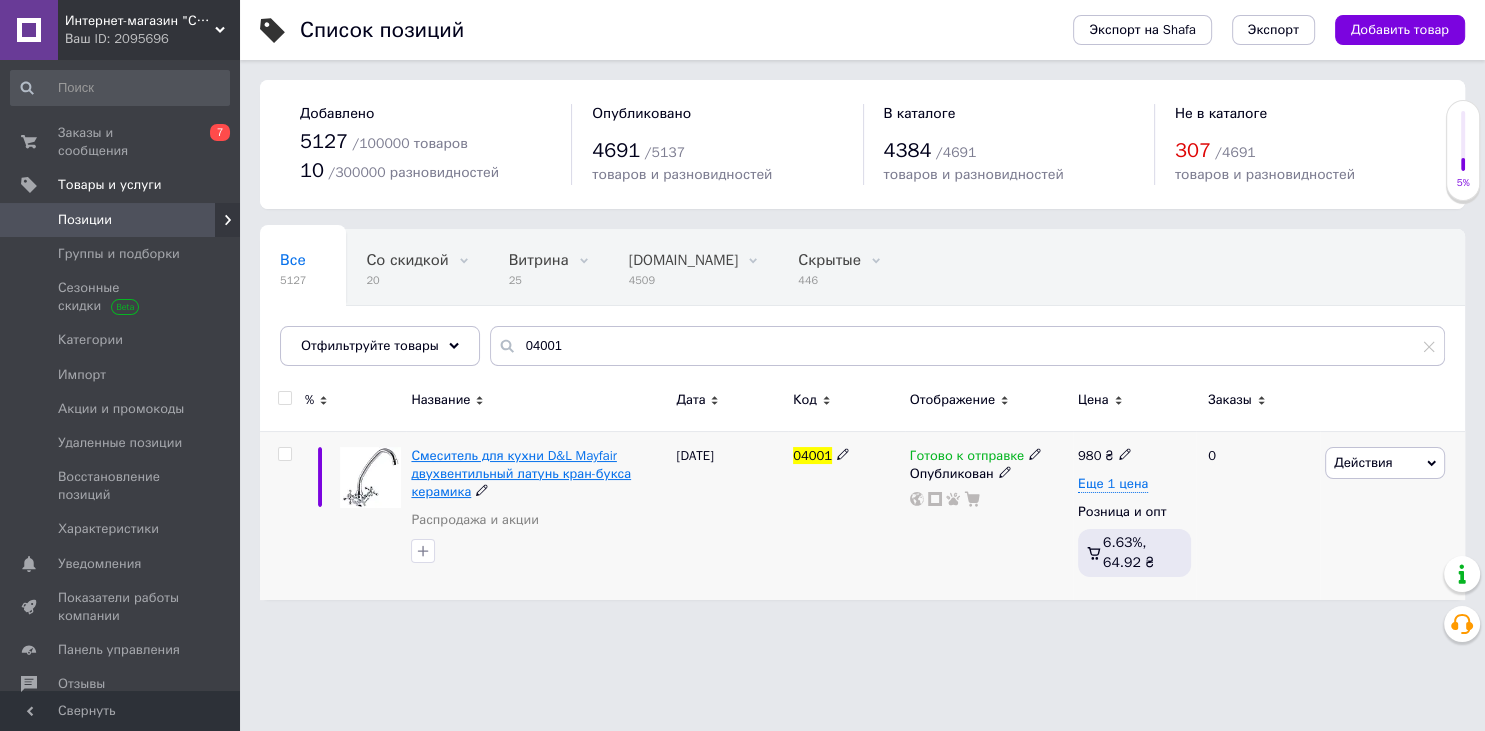 click on "Смеситель для кухни D&L Mayfair двухвентильный латунь кран-букса керамика" at bounding box center (521, 473) 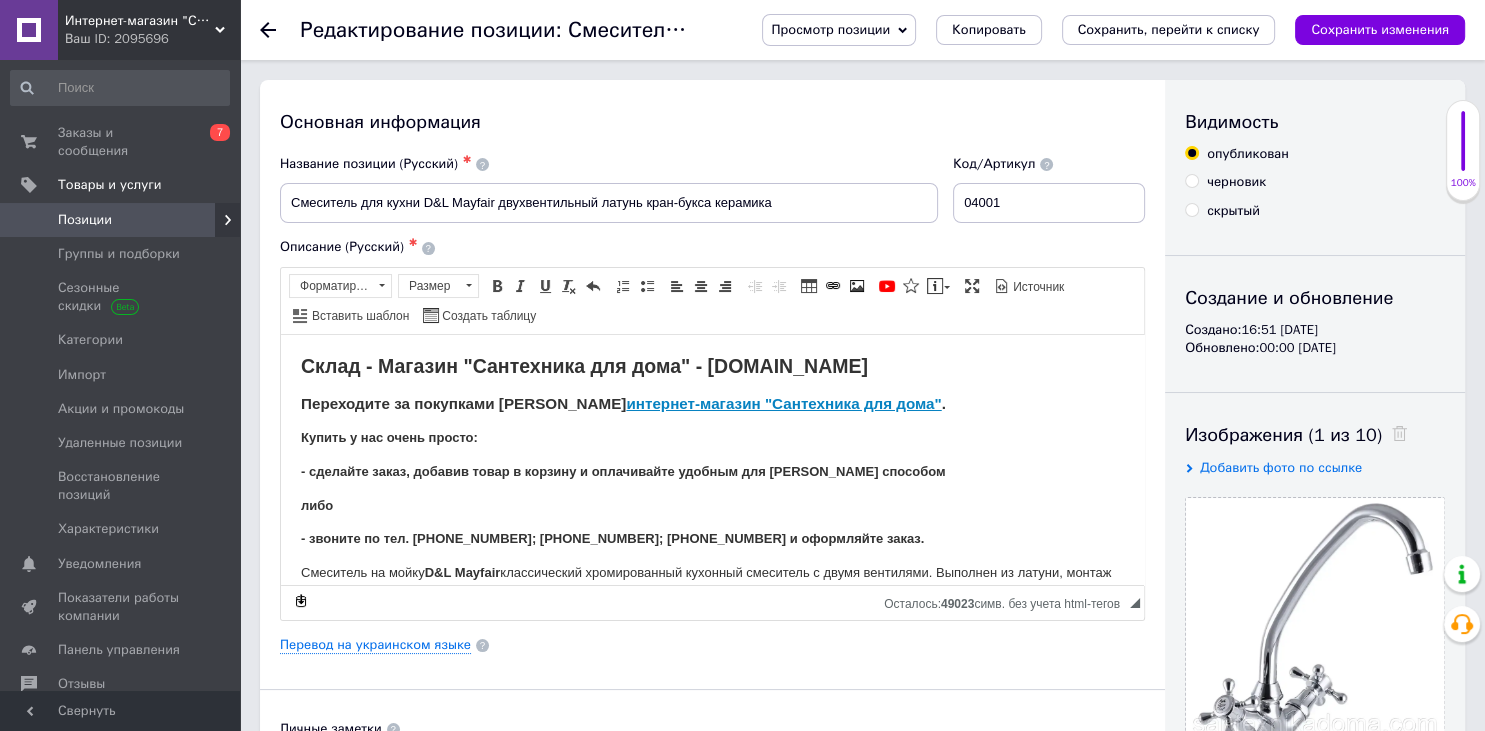 scroll, scrollTop: 0, scrollLeft: 0, axis: both 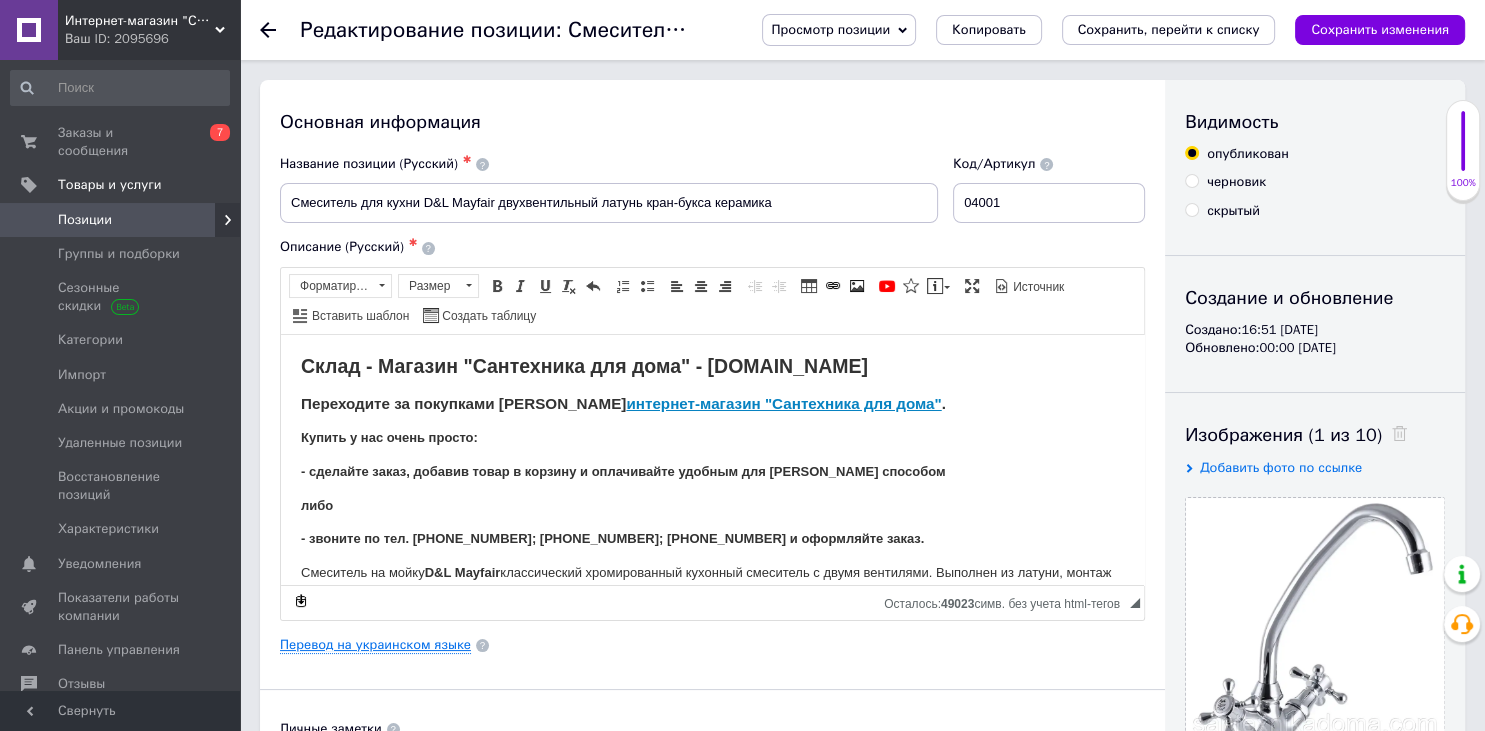 click on "Перевод на украинском языке" at bounding box center (375, 645) 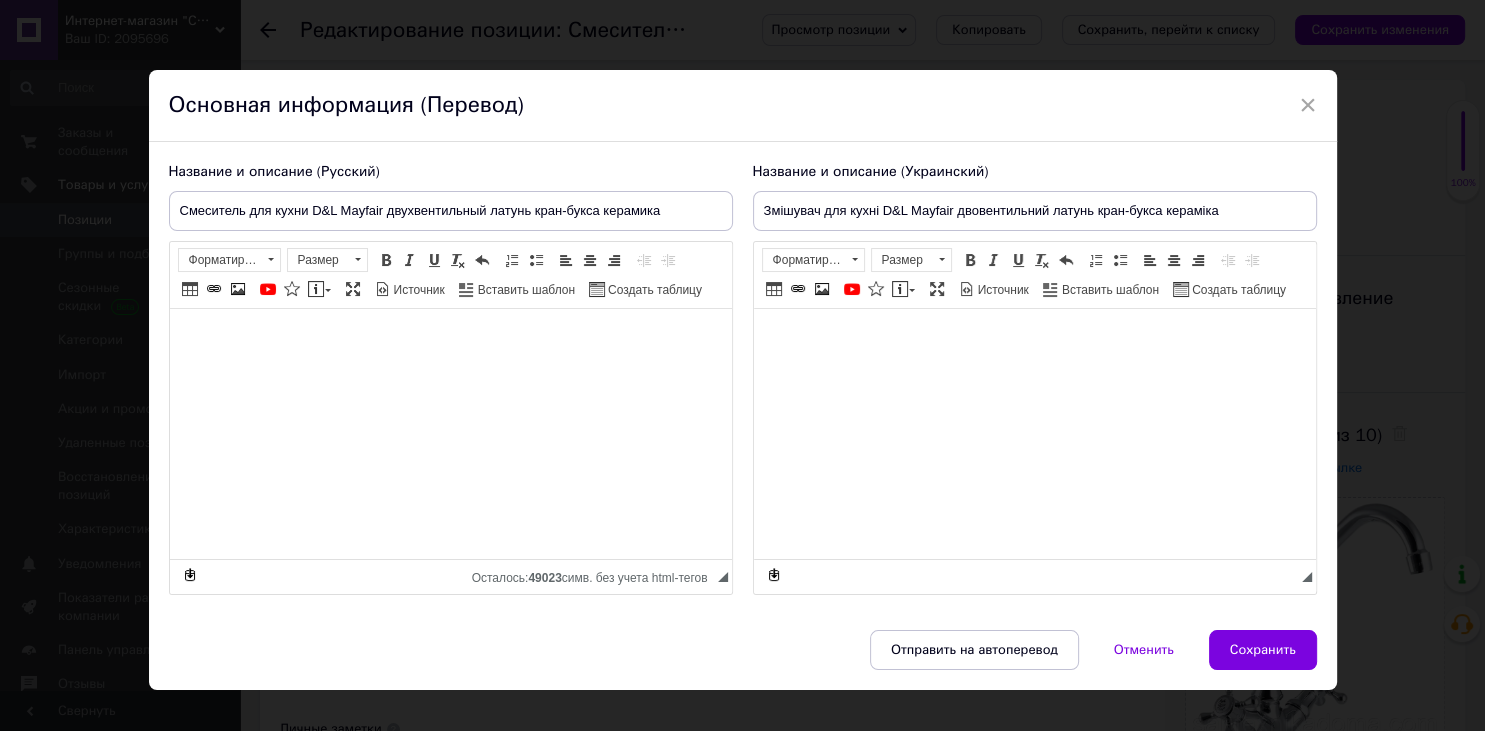 type on "Змішувач для кухні D&L Mayfair двовентильний латунь кран-букса кераміка" 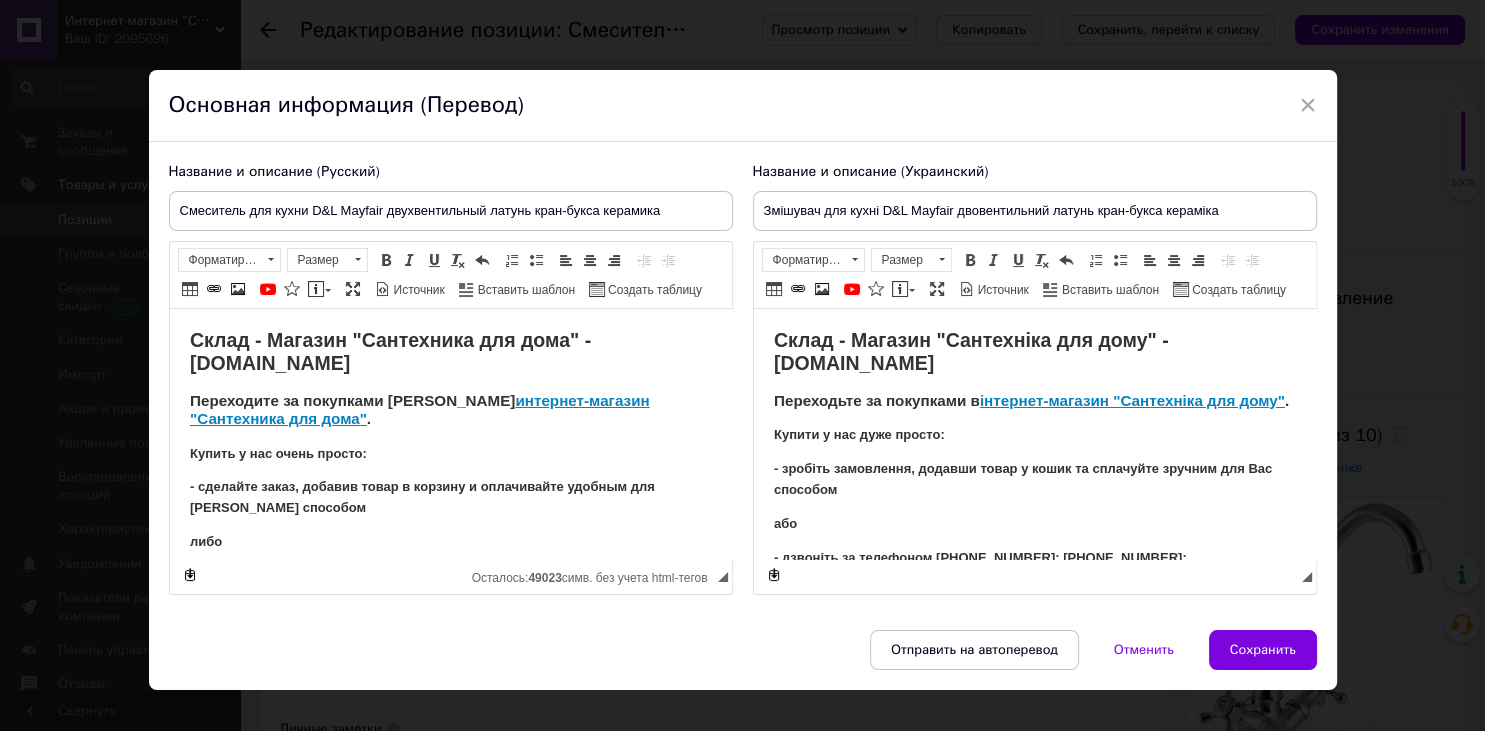 scroll, scrollTop: 323, scrollLeft: 0, axis: vertical 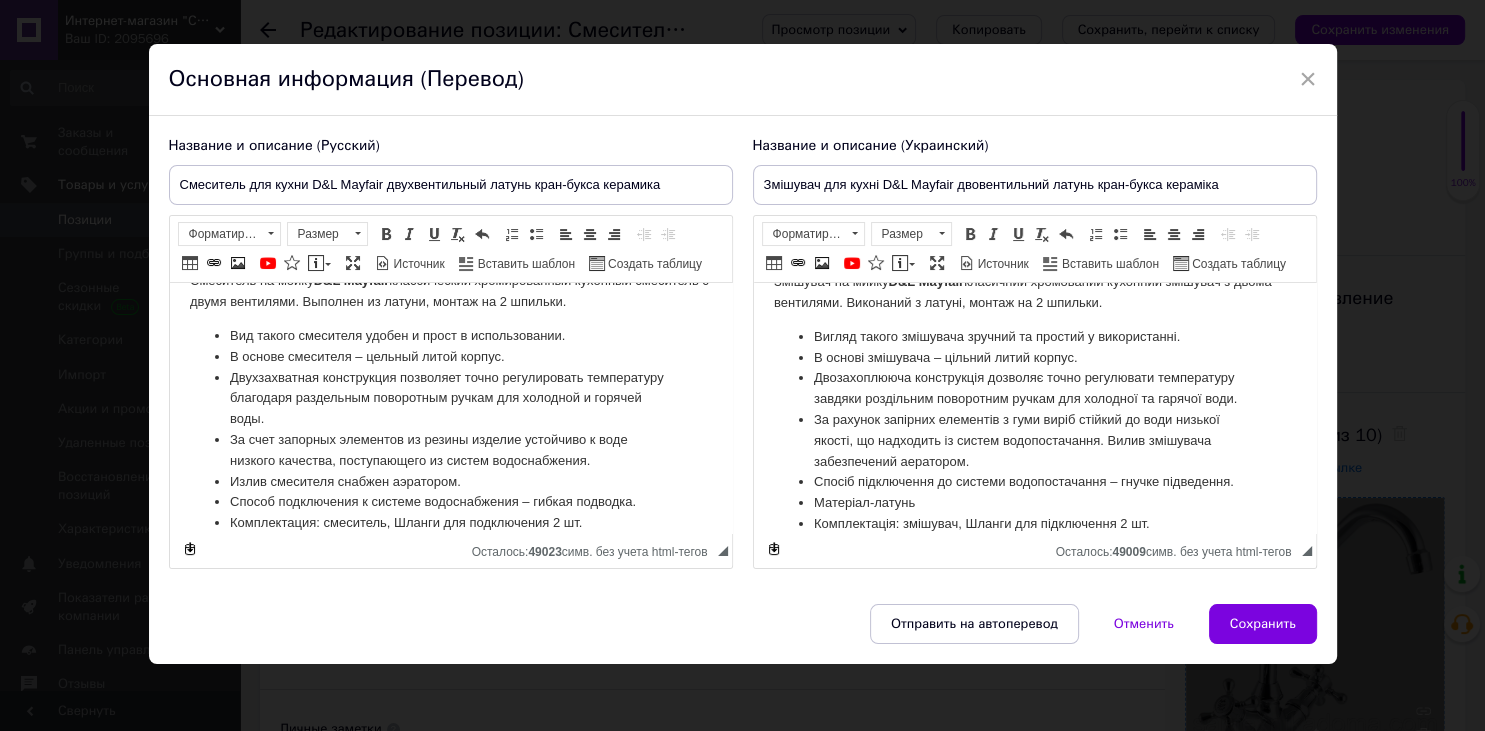 click on "Сохранить" at bounding box center [1263, 624] 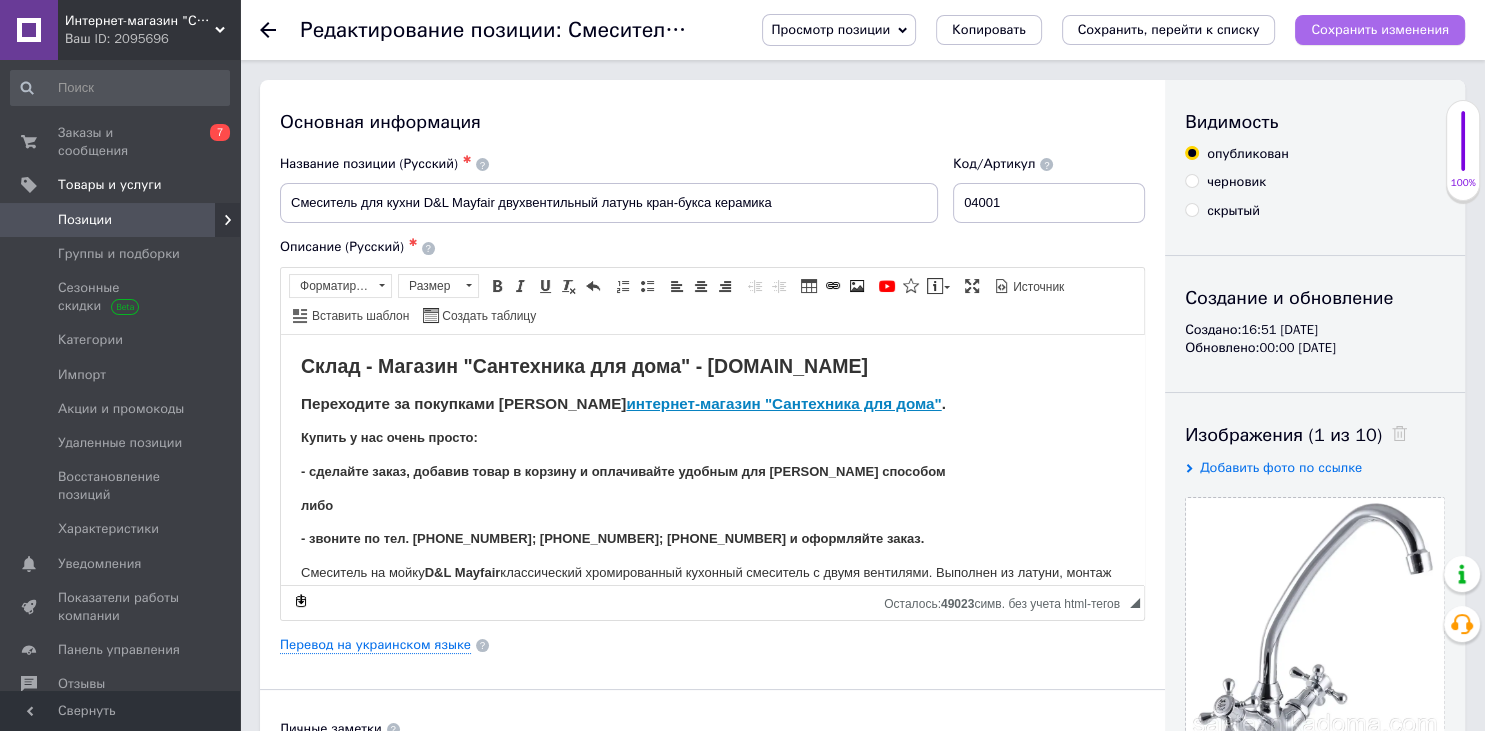 click on "Сохранить изменения" at bounding box center (1380, 29) 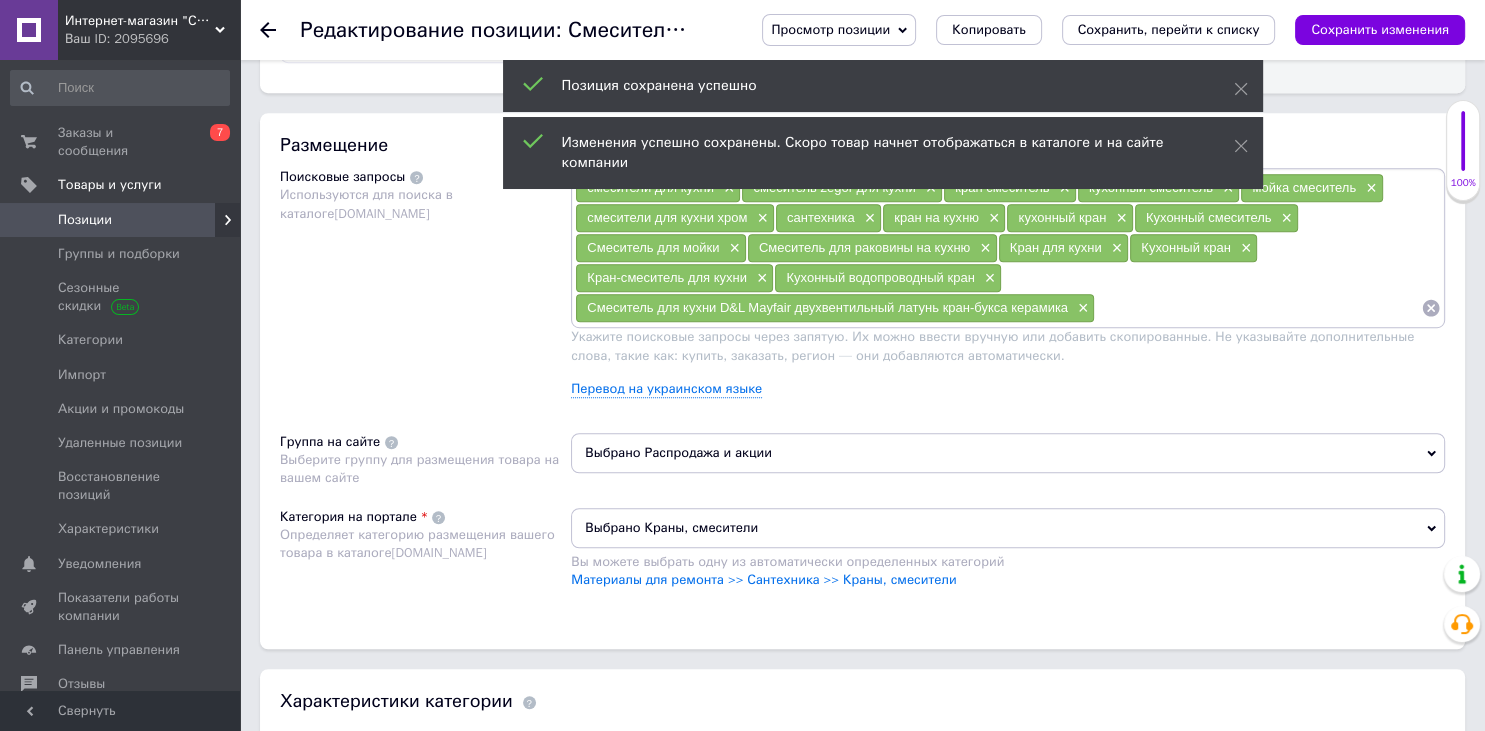 scroll, scrollTop: 1584, scrollLeft: 0, axis: vertical 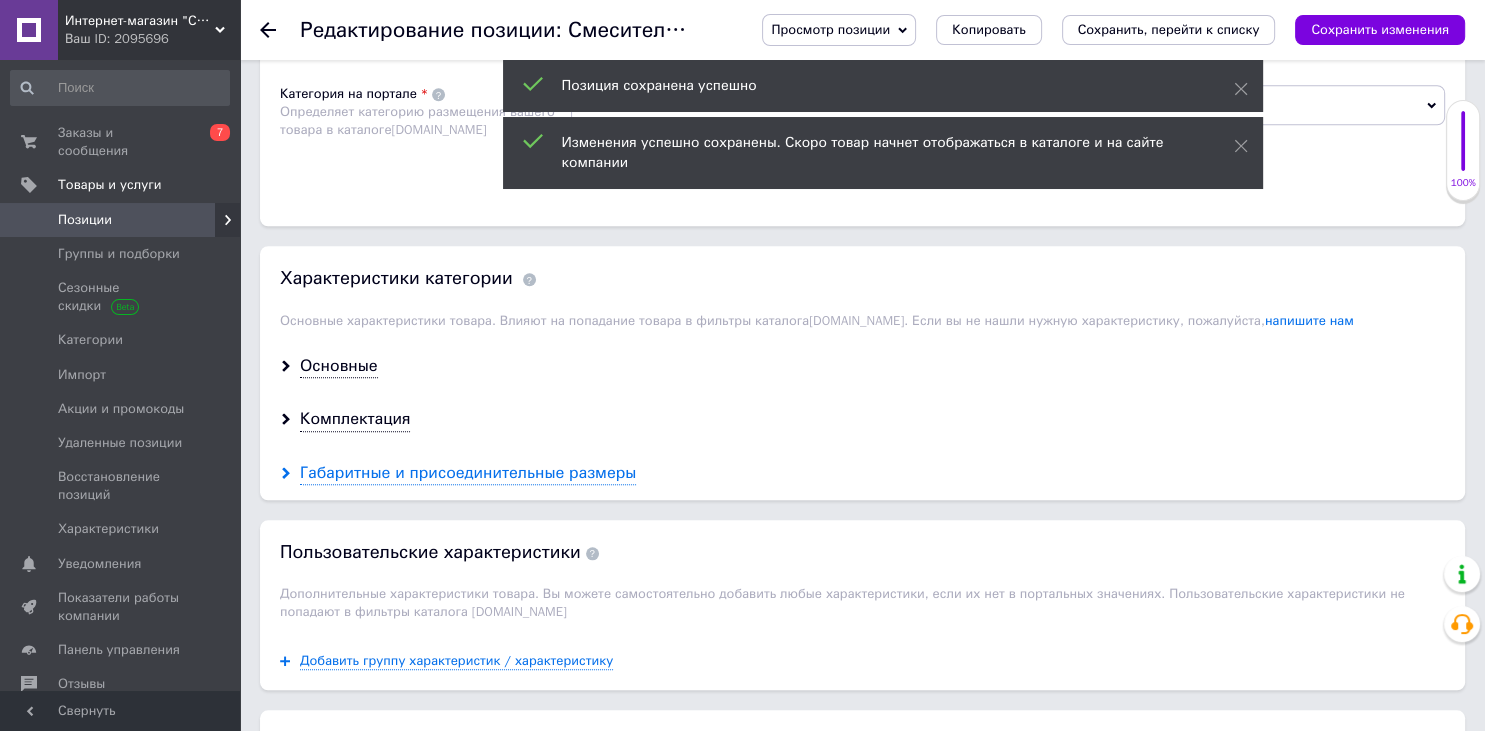 click on "Габаритные и присоединительные размеры" at bounding box center [468, 473] 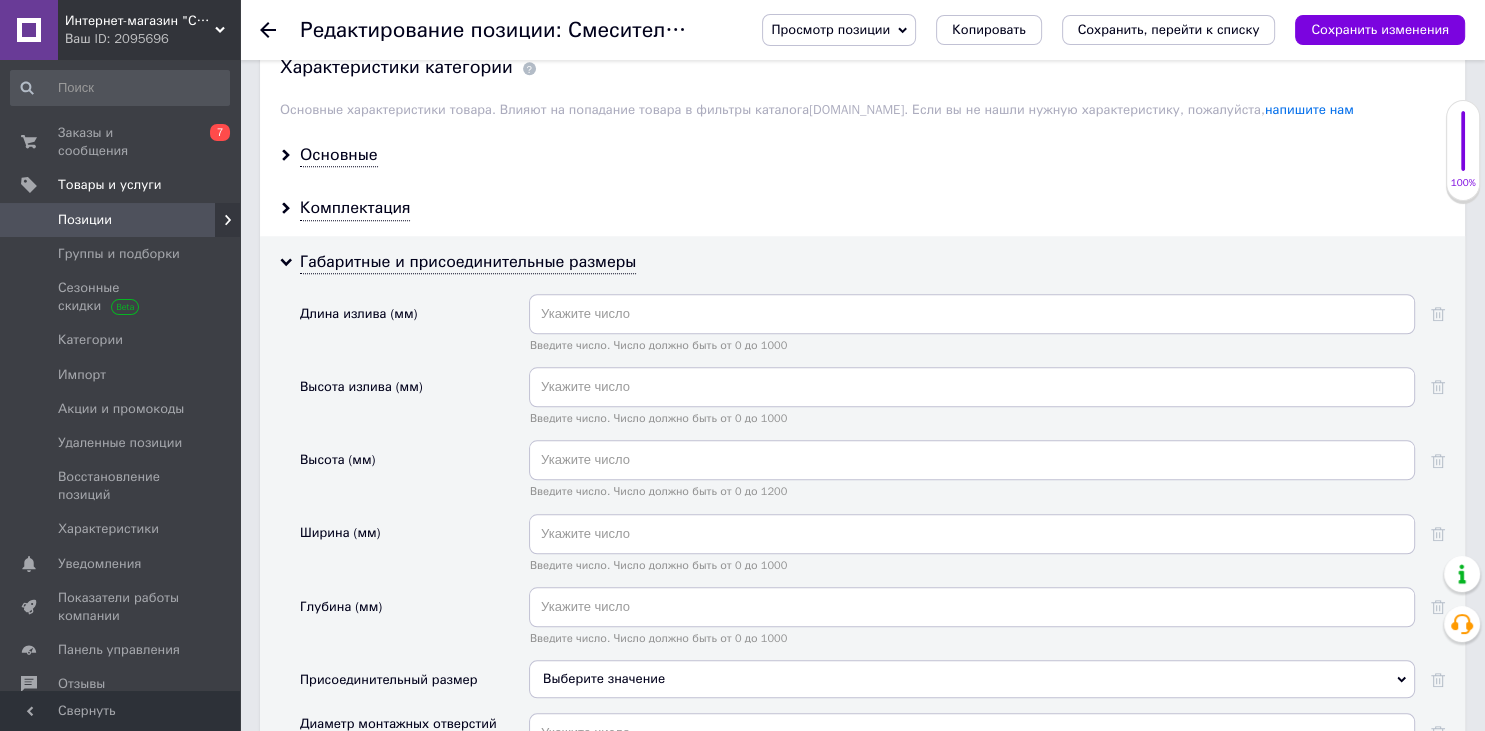 scroll, scrollTop: 1478, scrollLeft: 0, axis: vertical 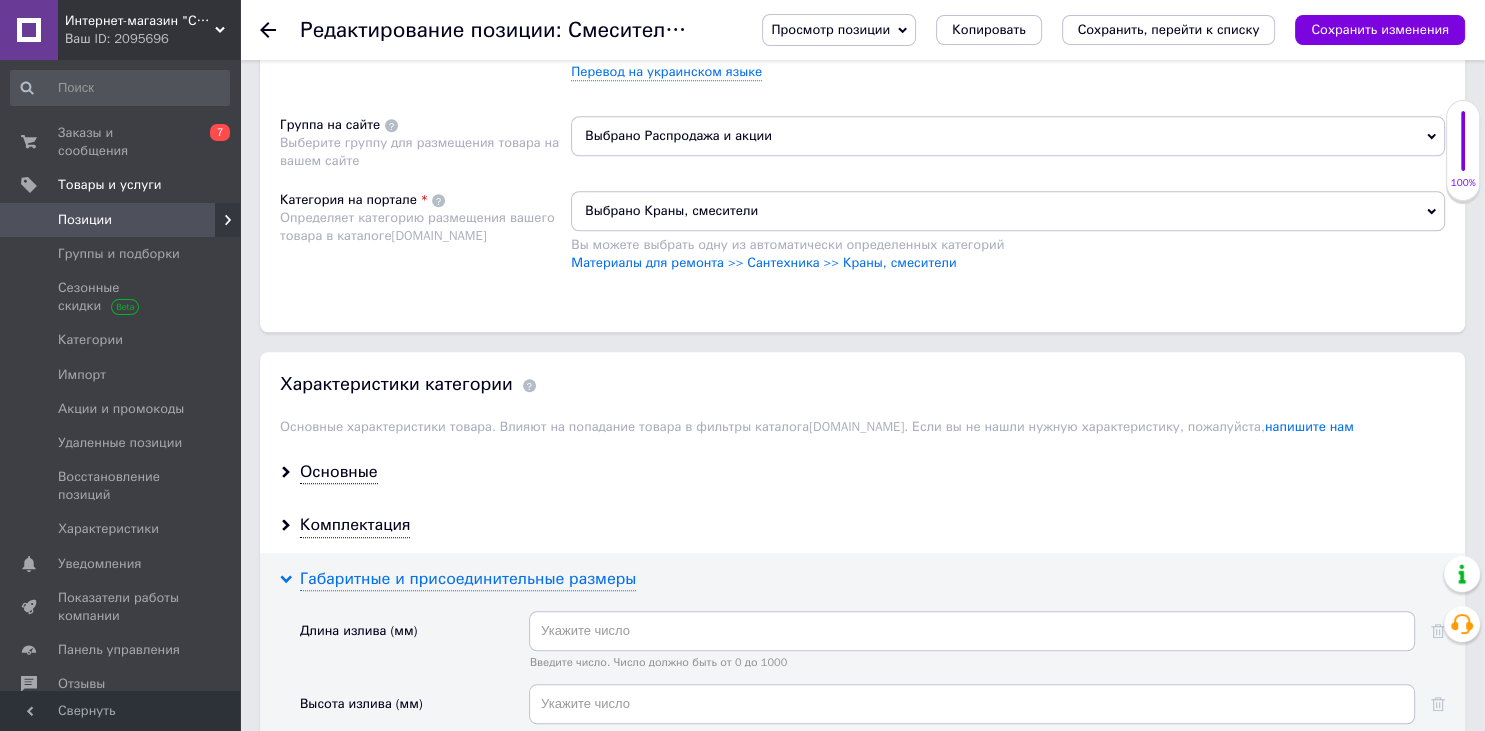 click on "Габаритные и присоединительные размеры" at bounding box center (468, 579) 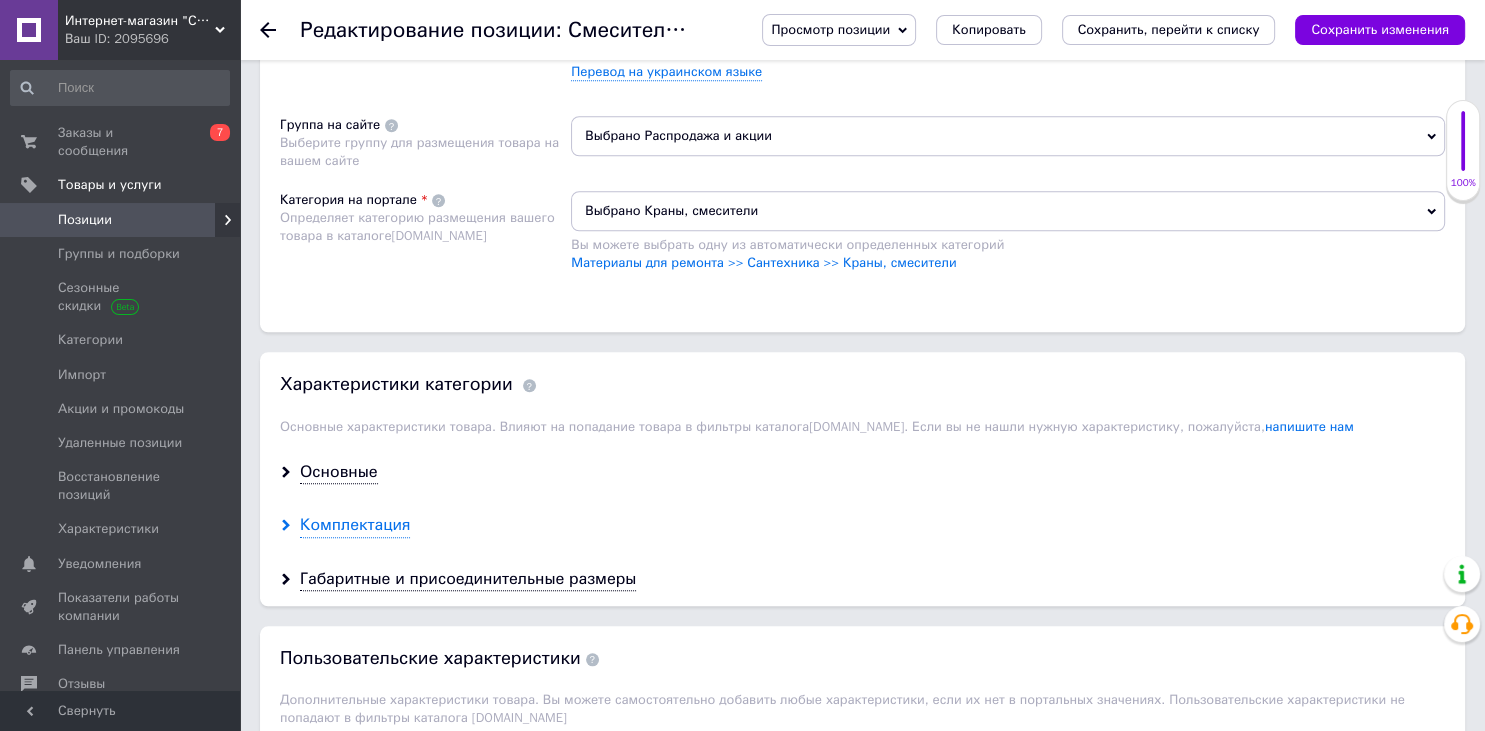 click on "Комплектация" at bounding box center [355, 525] 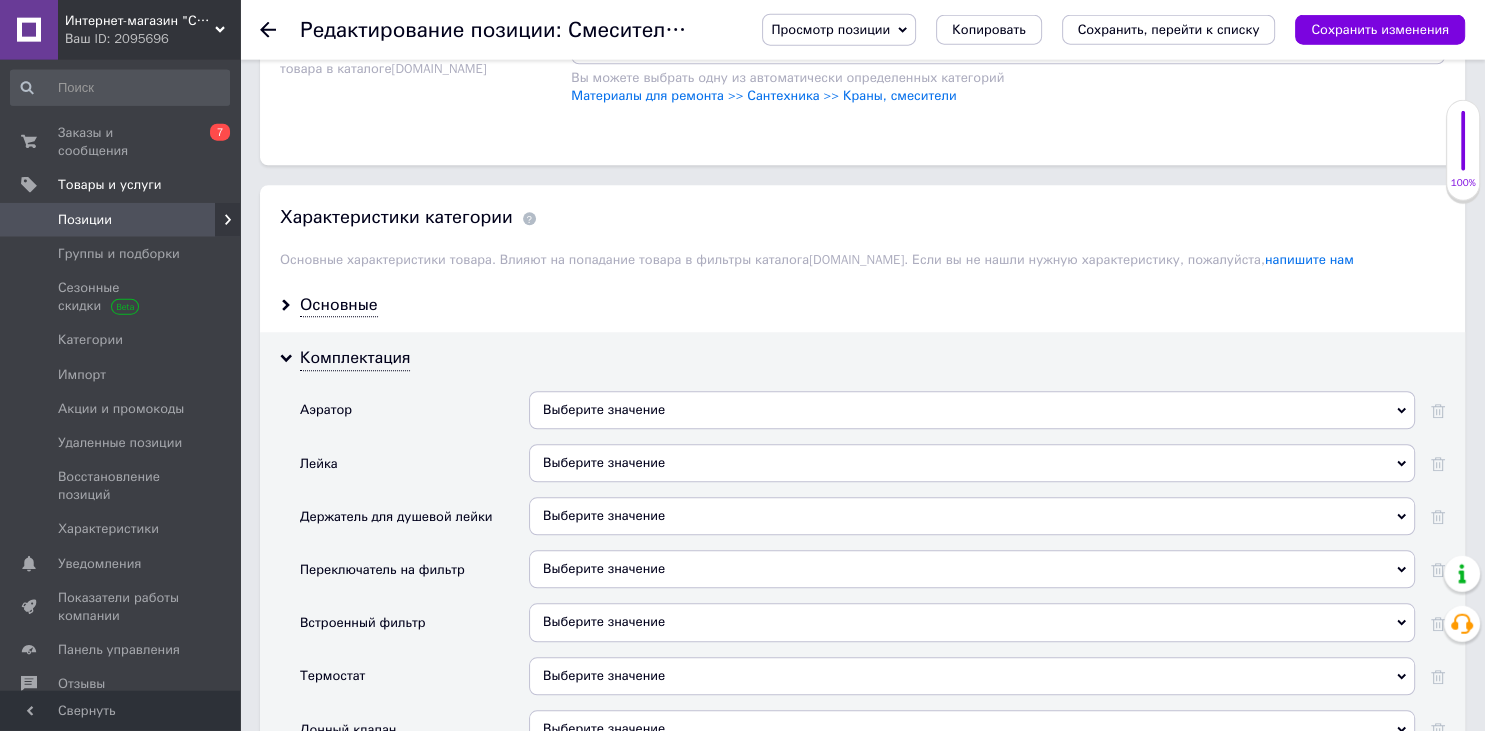 scroll, scrollTop: 1584, scrollLeft: 0, axis: vertical 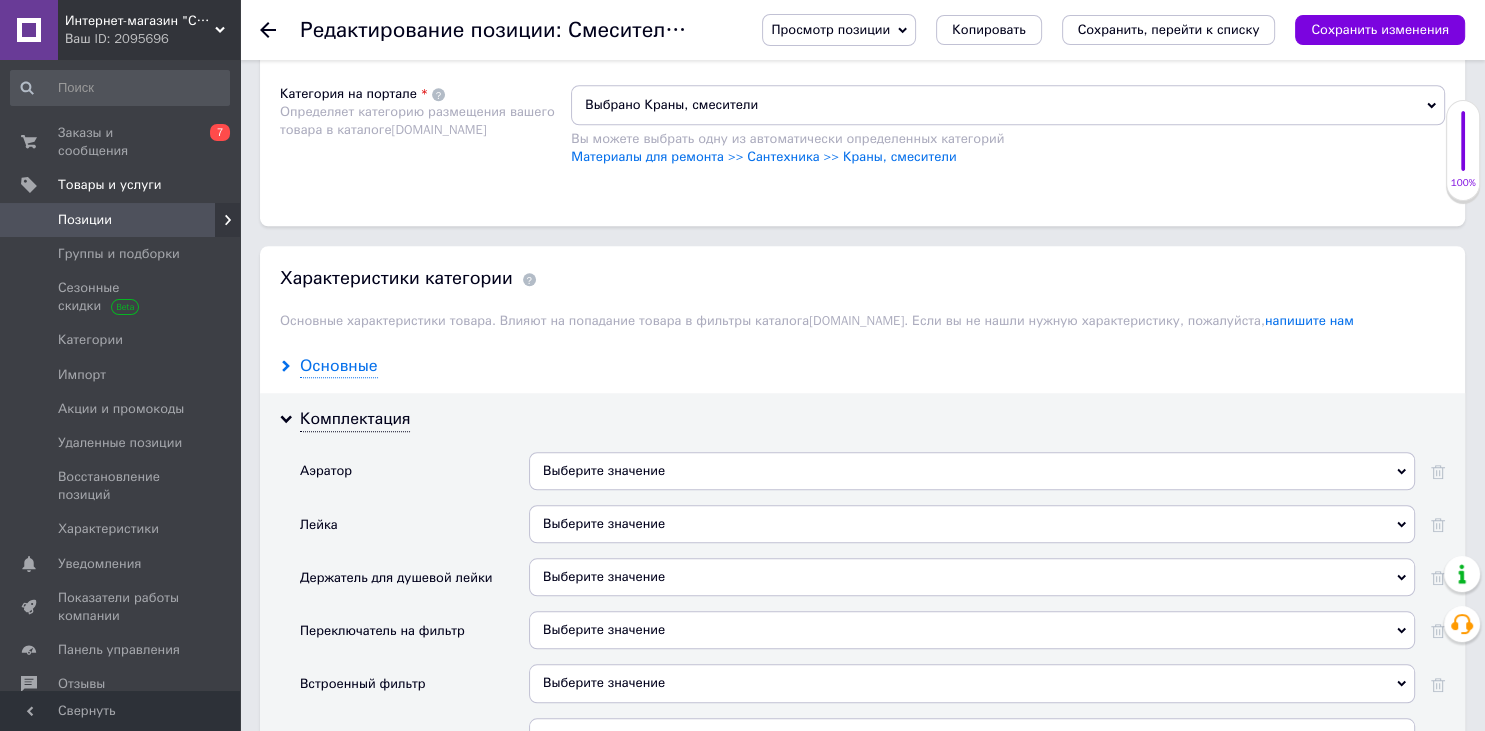 click on "Основные" at bounding box center (339, 366) 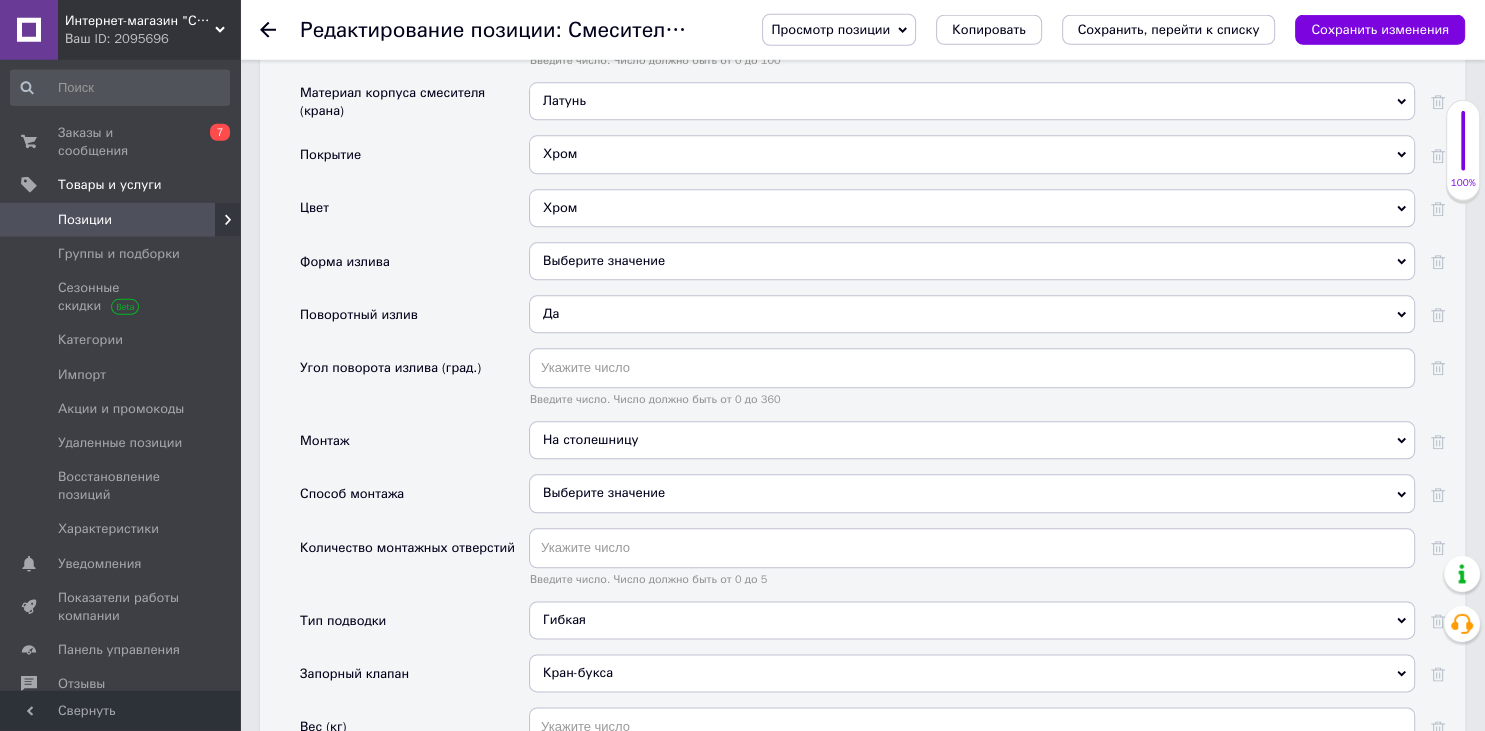 scroll, scrollTop: 2217, scrollLeft: 0, axis: vertical 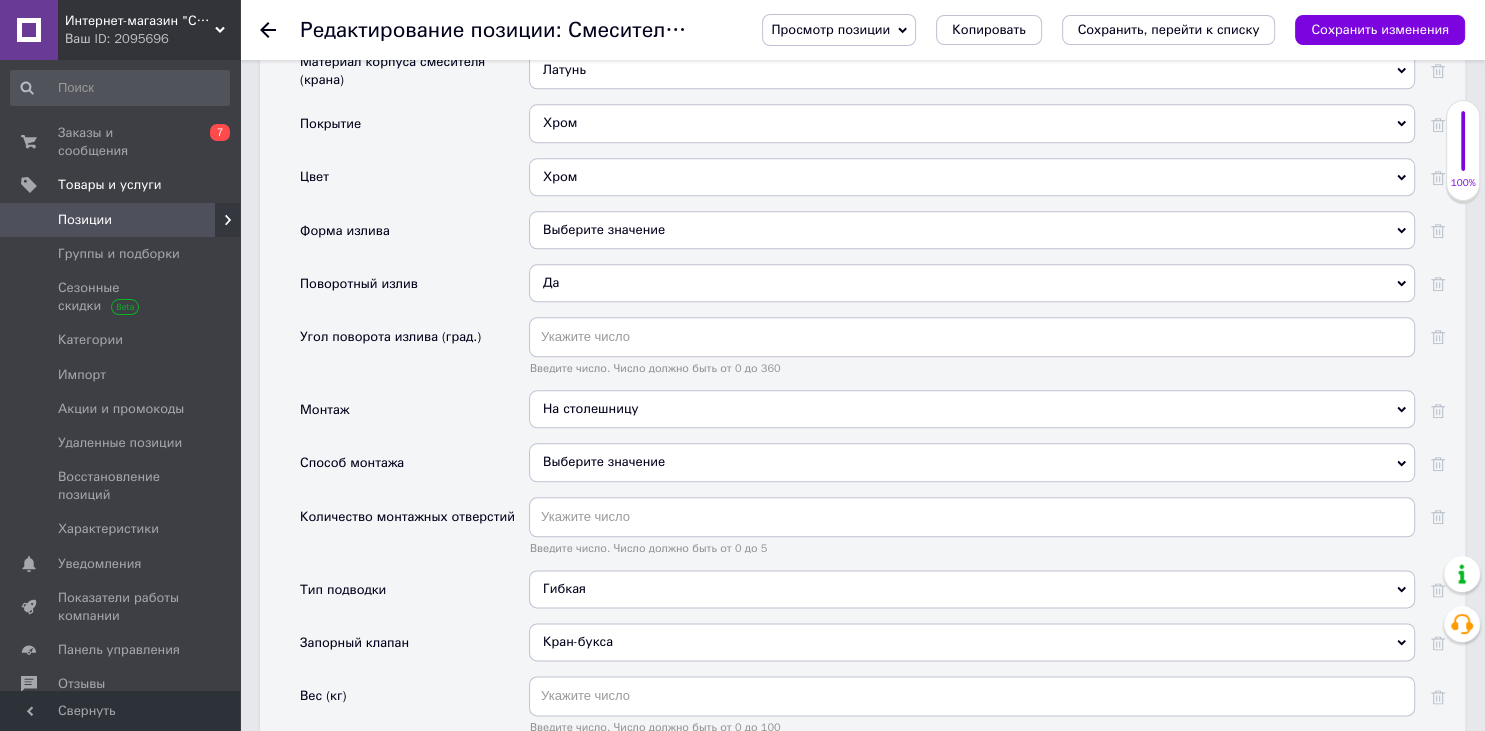 click on "Выберите значение" at bounding box center (972, 462) 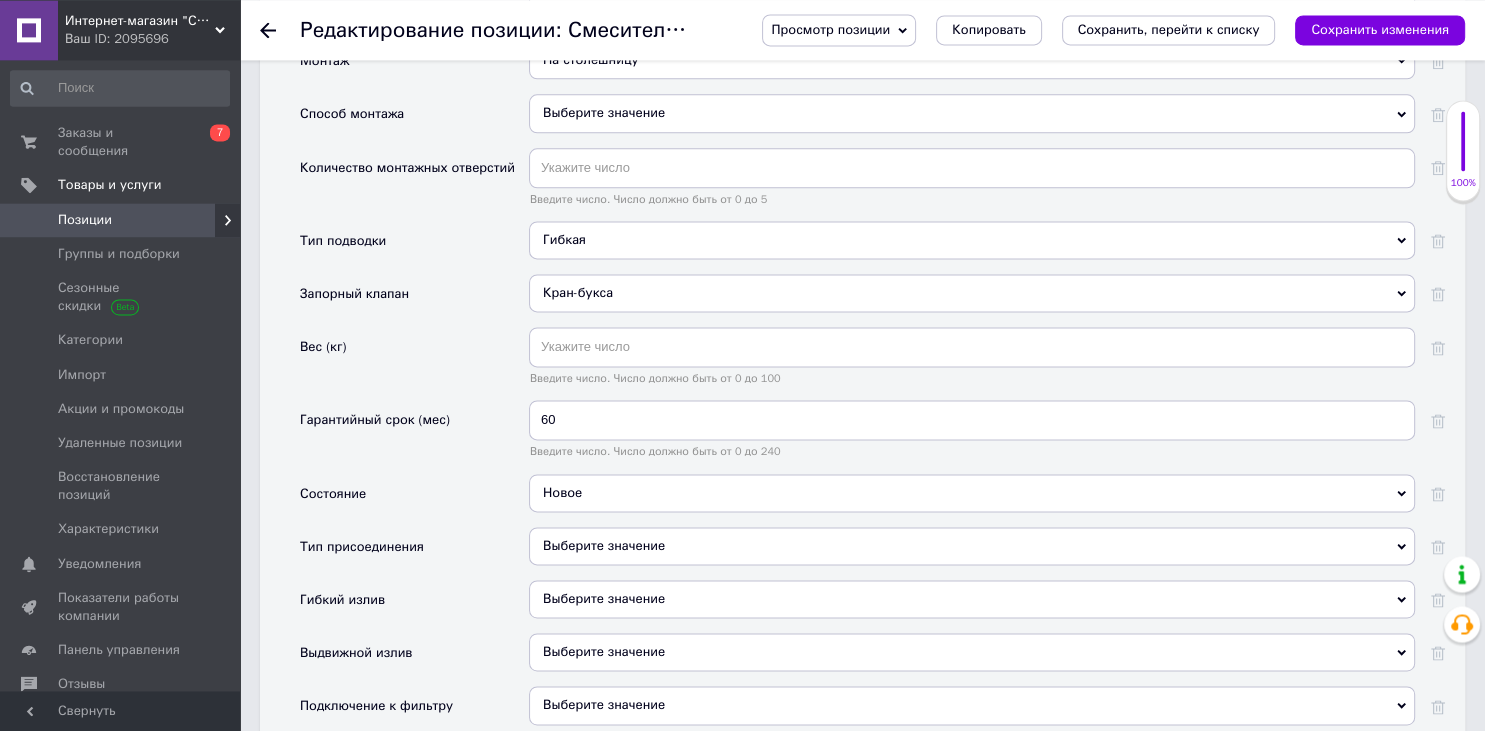 scroll, scrollTop: 2640, scrollLeft: 0, axis: vertical 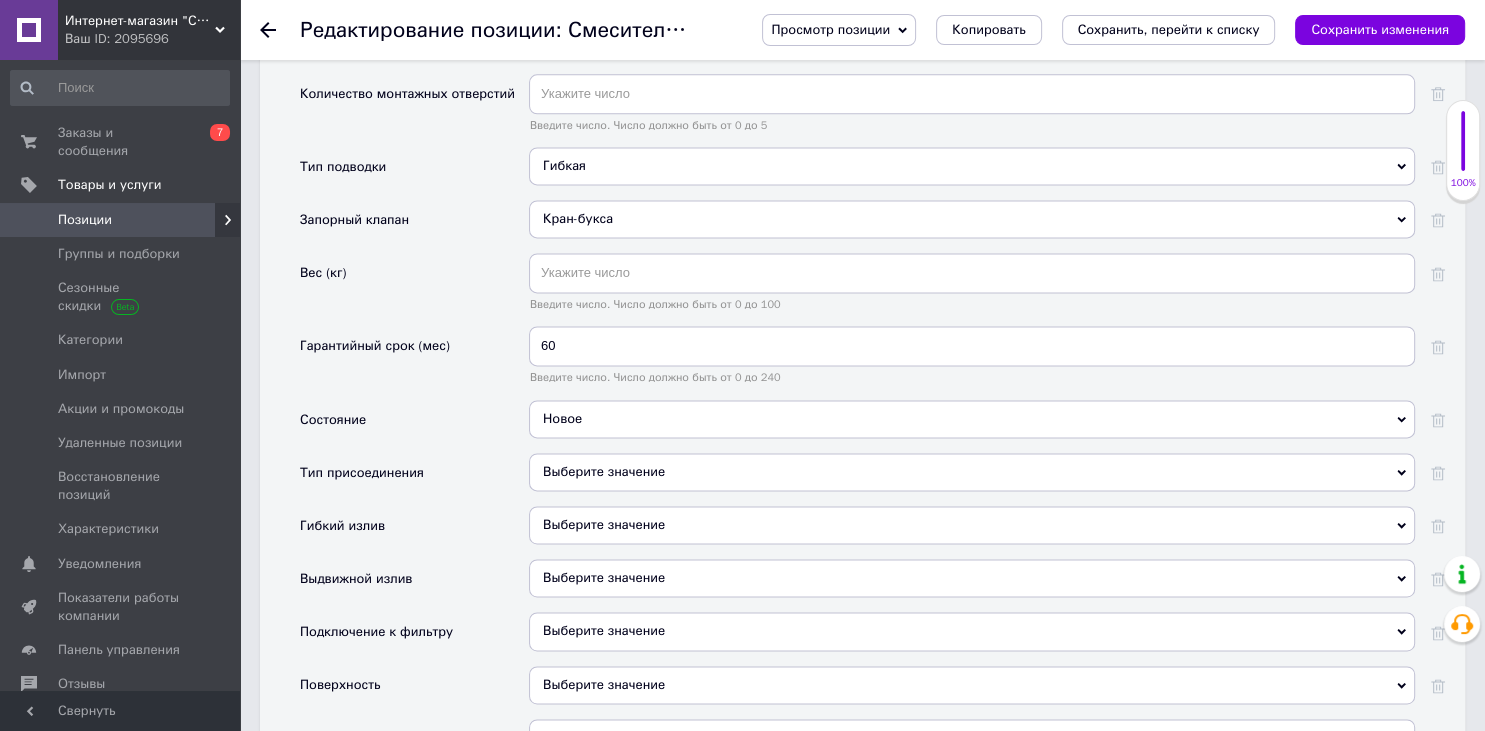 click on "Выберите значение" at bounding box center [972, 472] 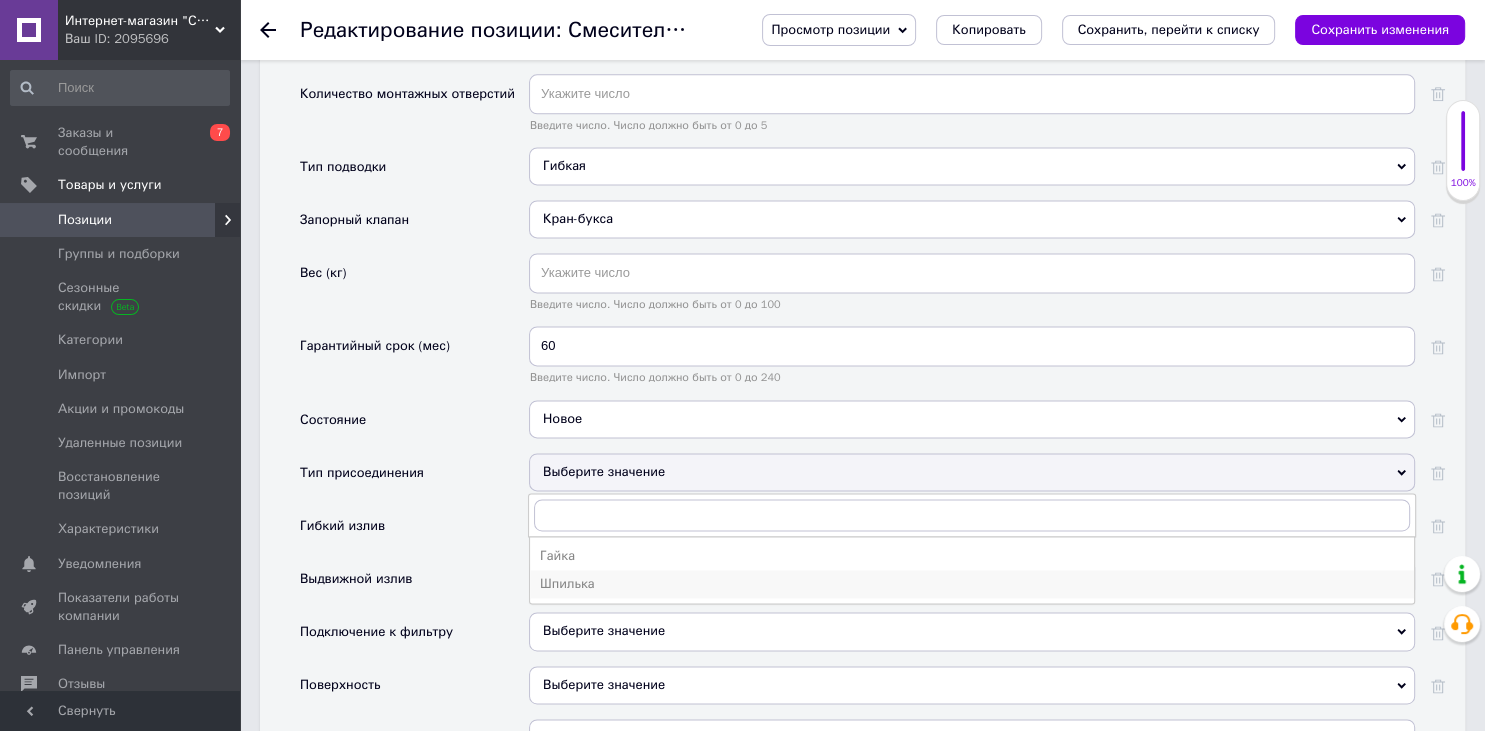 click on "Шпилька" at bounding box center (972, 584) 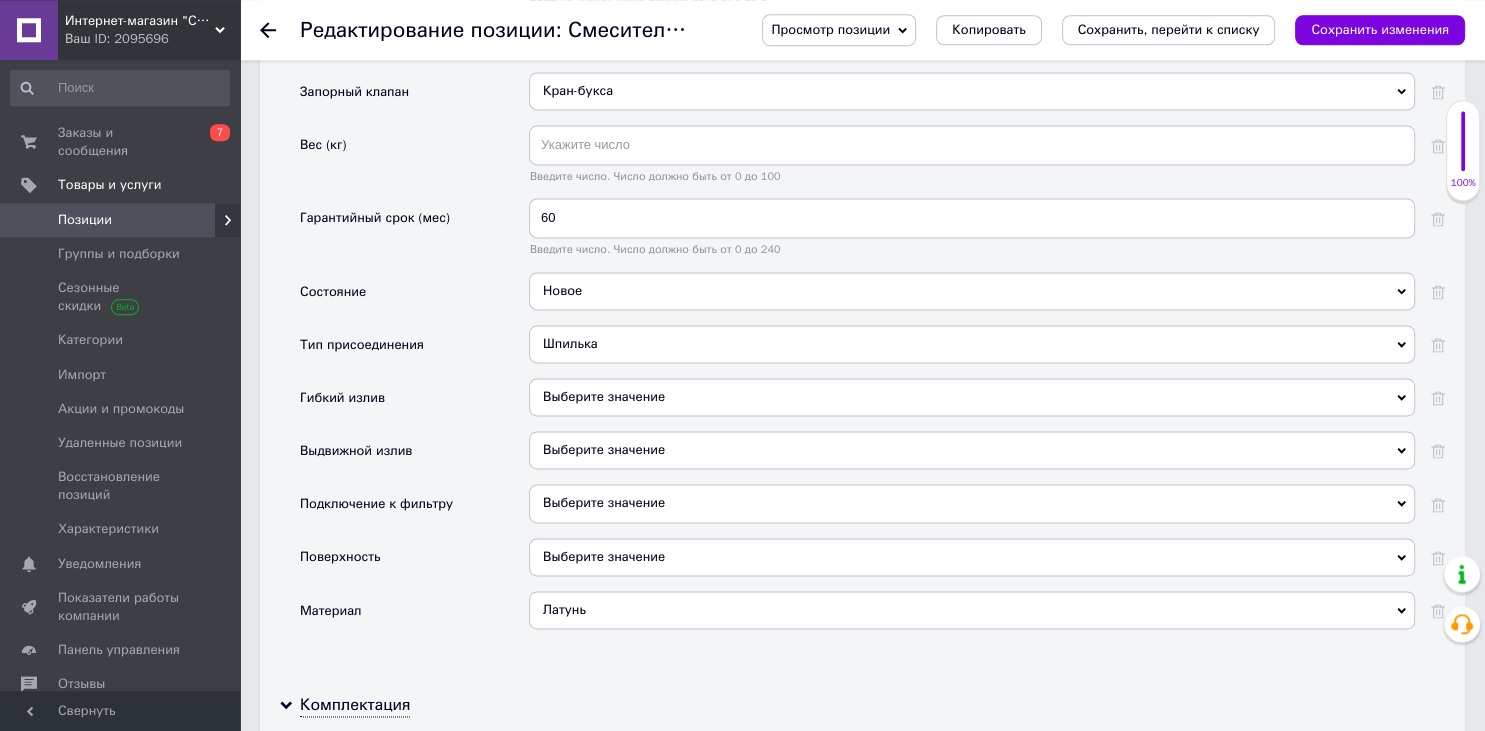 scroll, scrollTop: 2851, scrollLeft: 0, axis: vertical 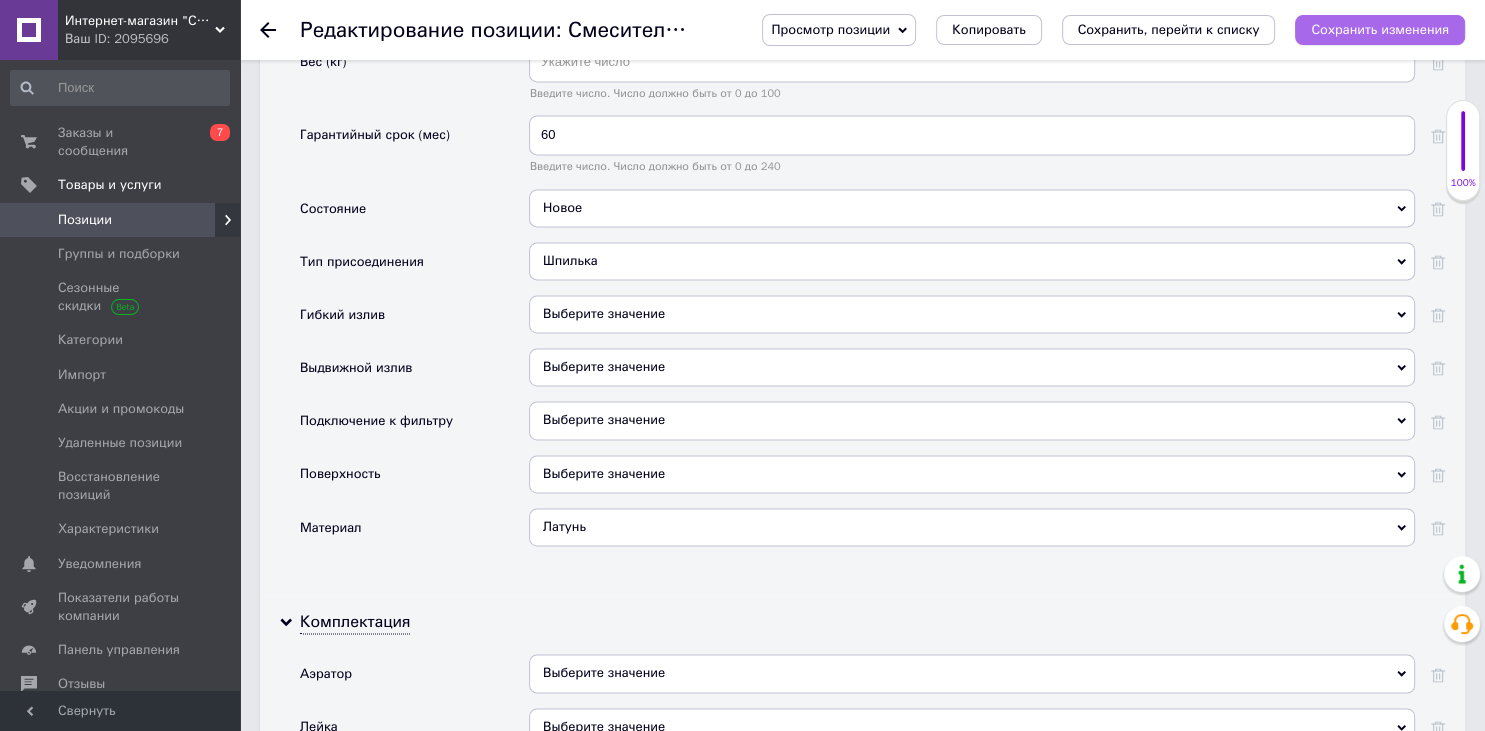click on "Сохранить изменения" at bounding box center [1380, 29] 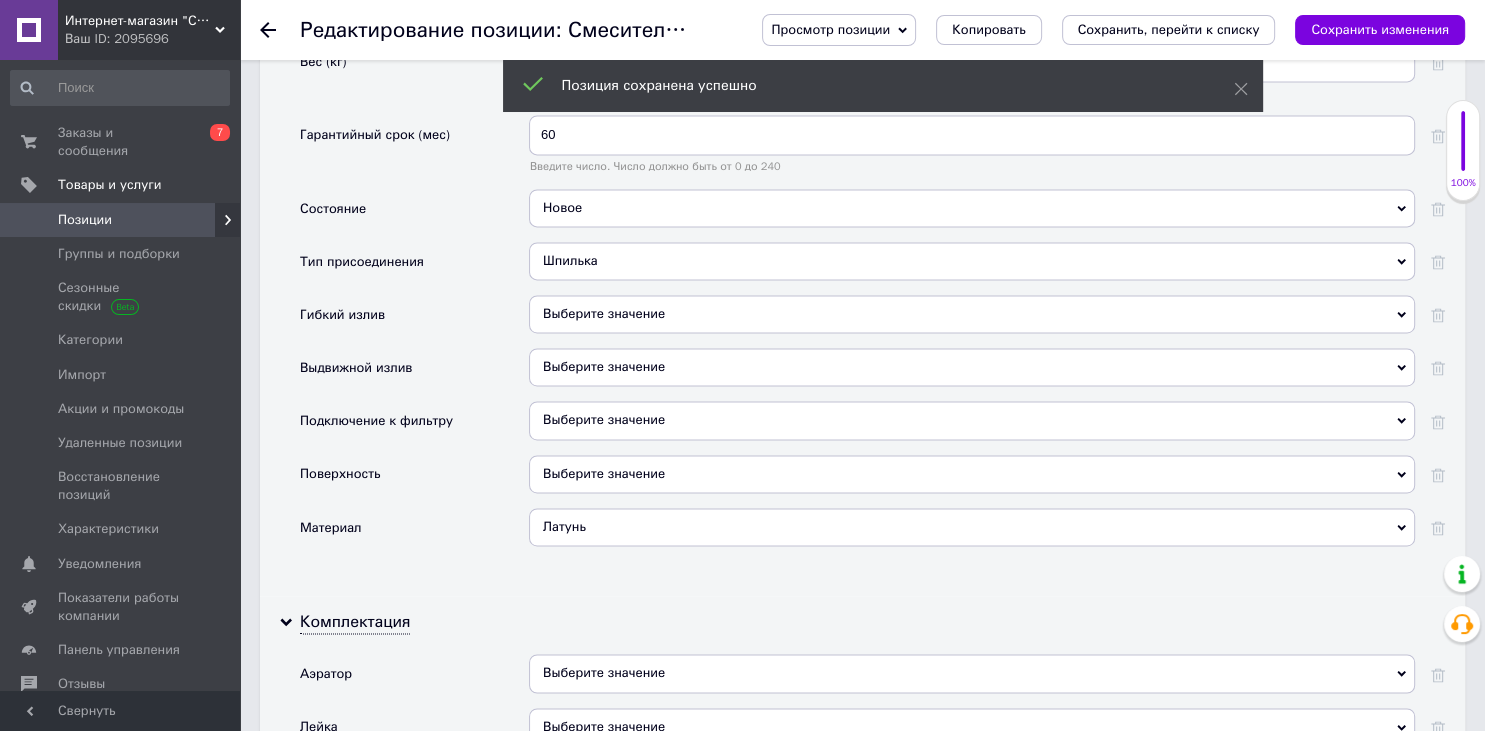 click on "Позиции" at bounding box center [121, 220] 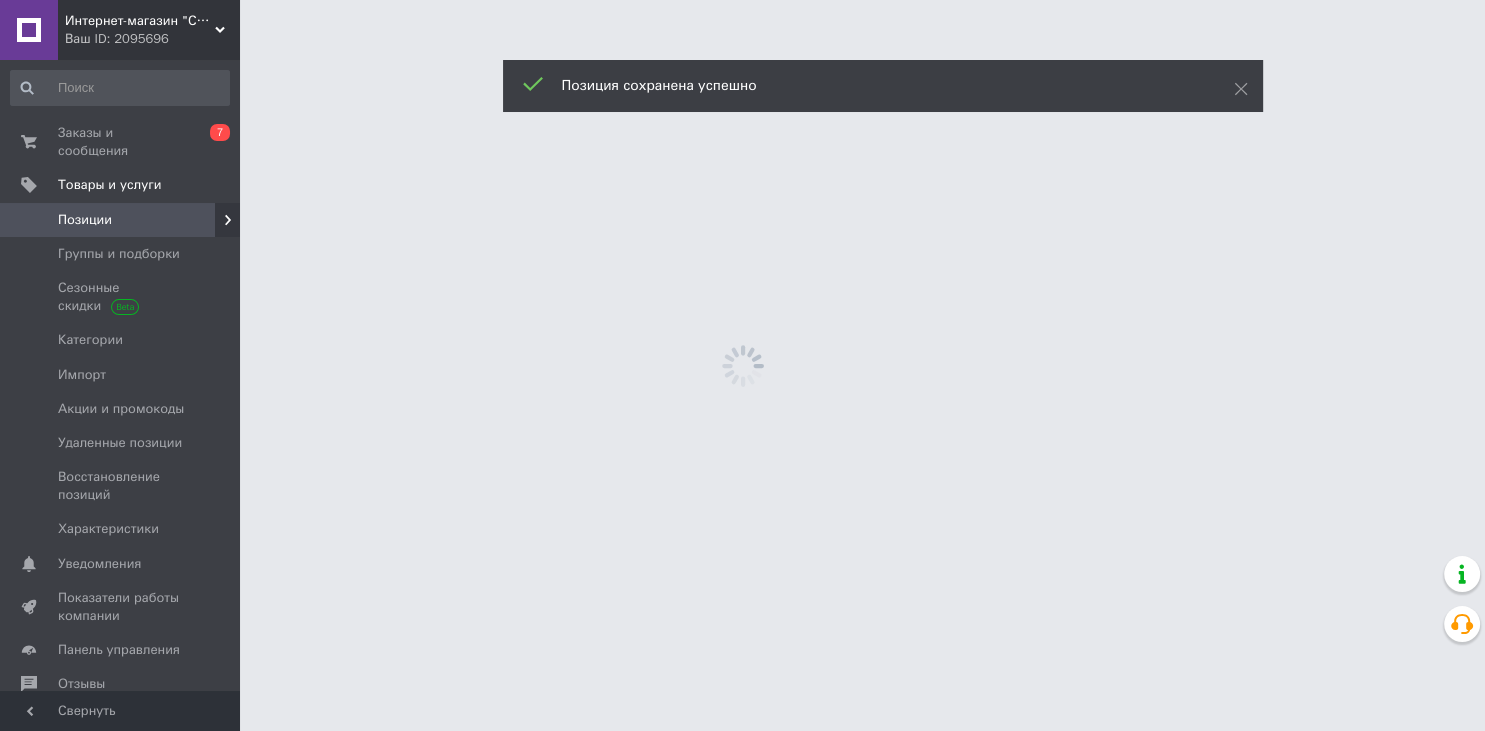 scroll, scrollTop: 0, scrollLeft: 0, axis: both 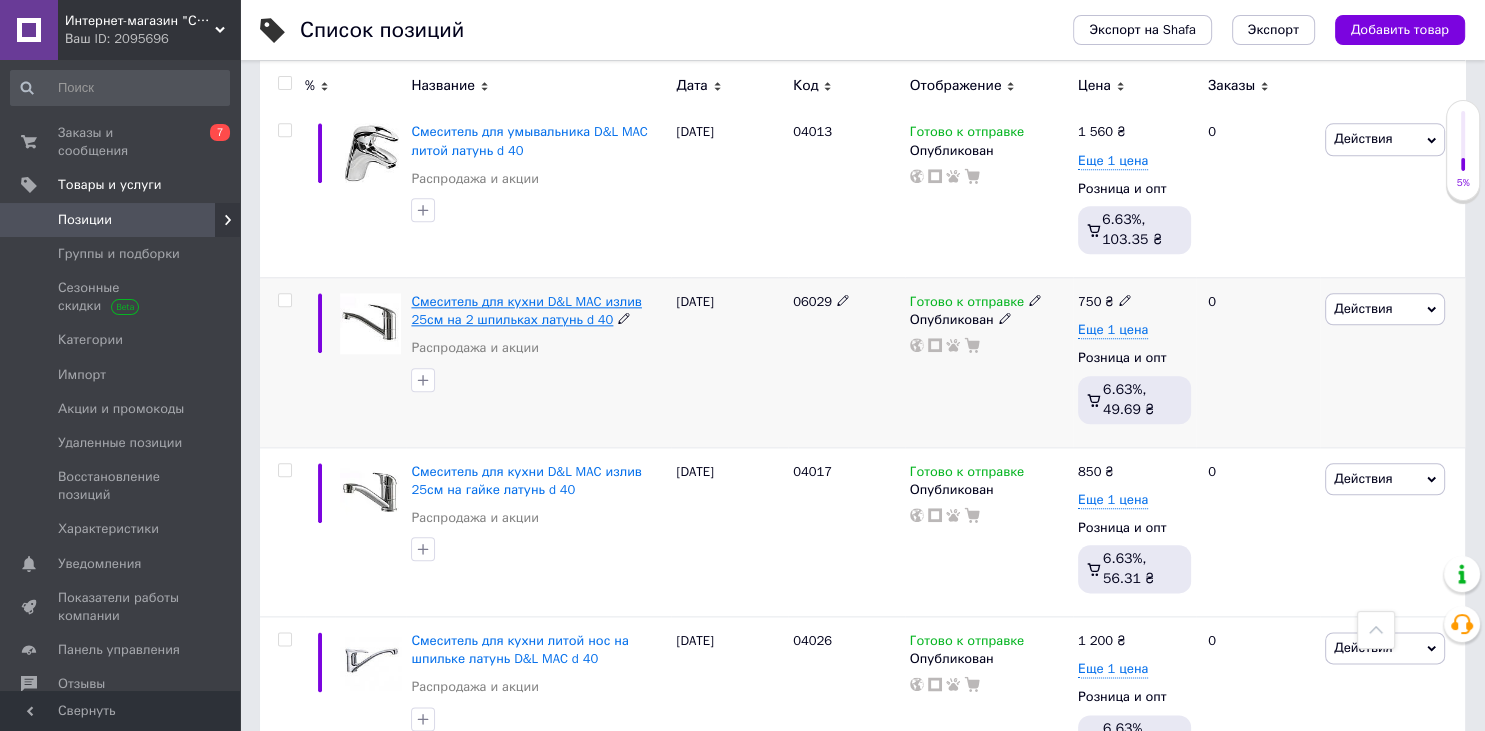 click on "Смеситель для кухни D&L MAC излив 25см на 2 шпильках латунь d 40" at bounding box center (526, 310) 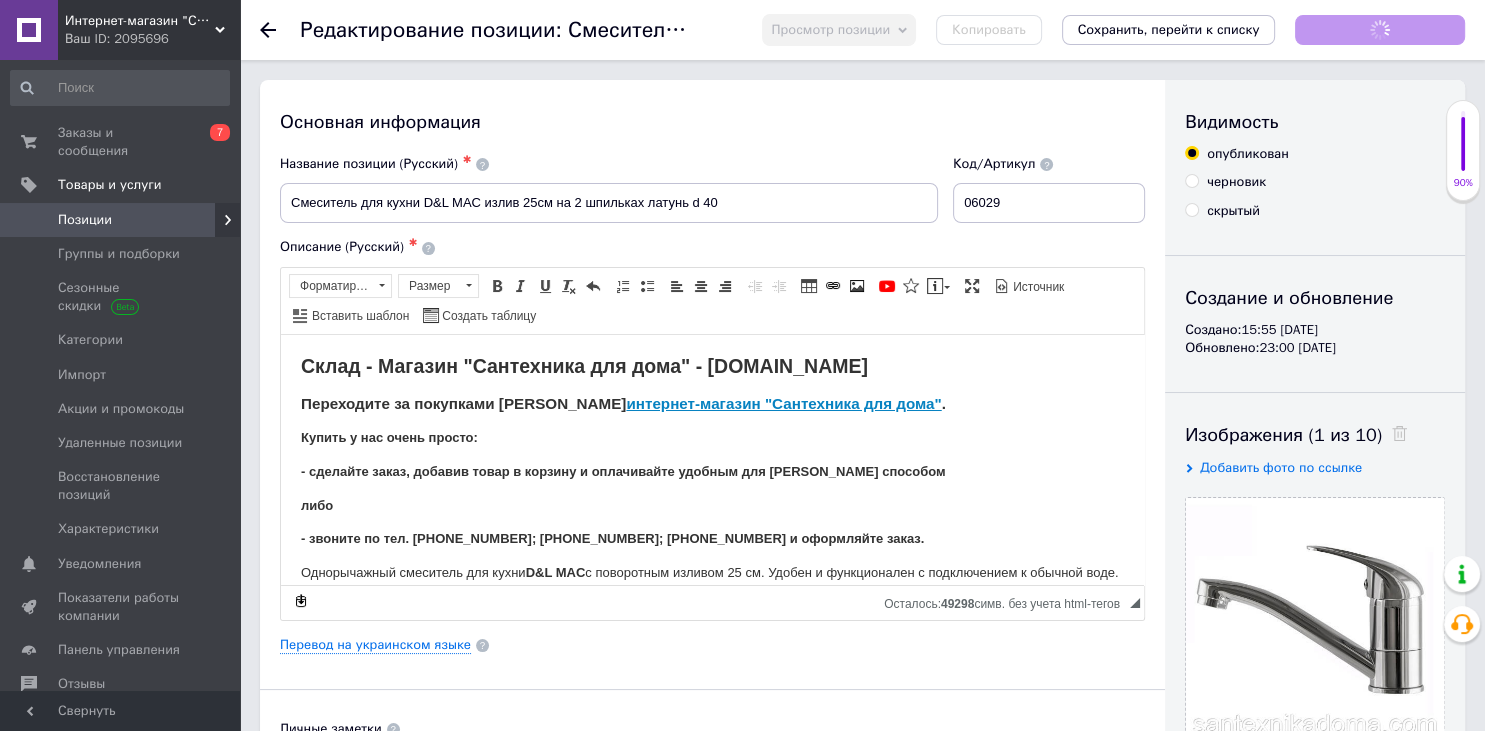 scroll, scrollTop: 0, scrollLeft: 0, axis: both 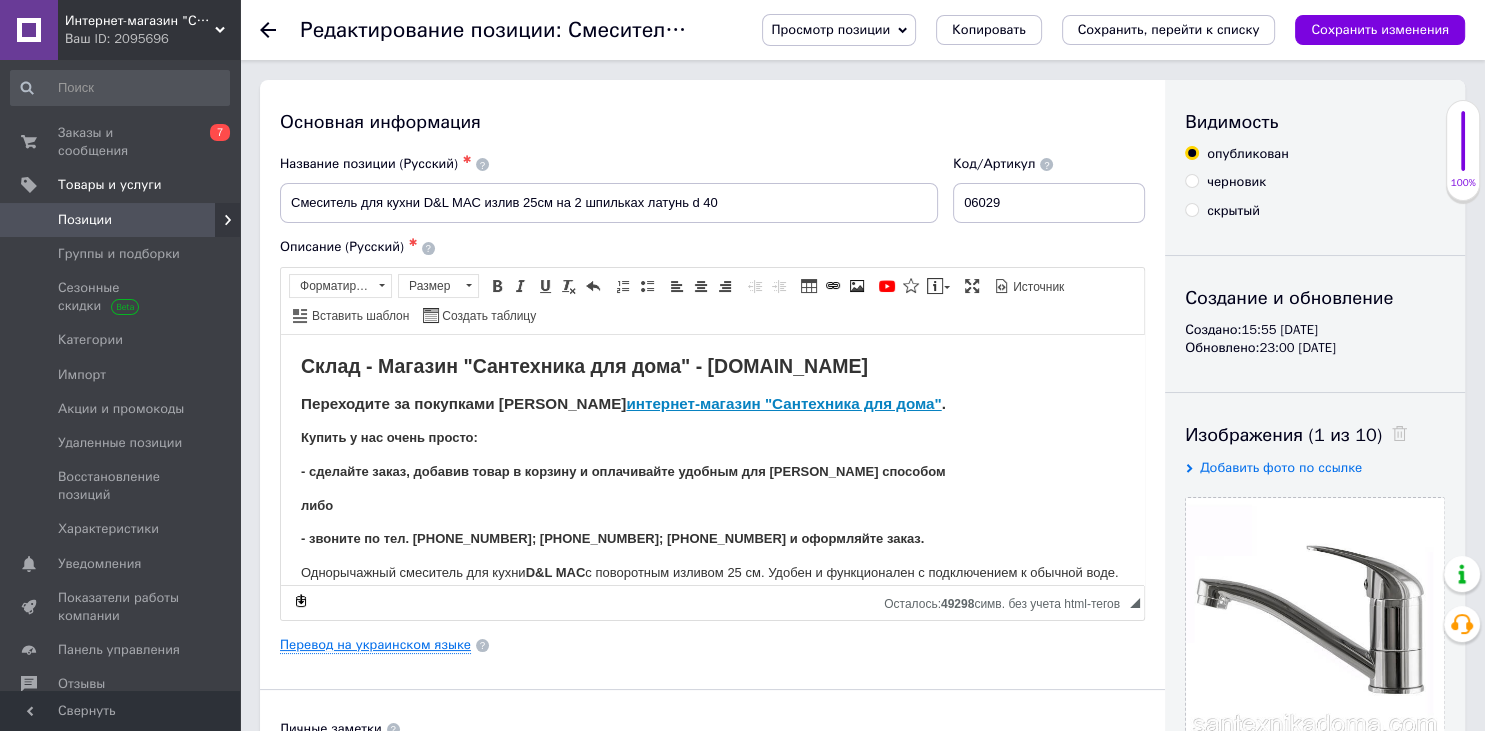 click on "Перевод на украинском языке" at bounding box center (375, 645) 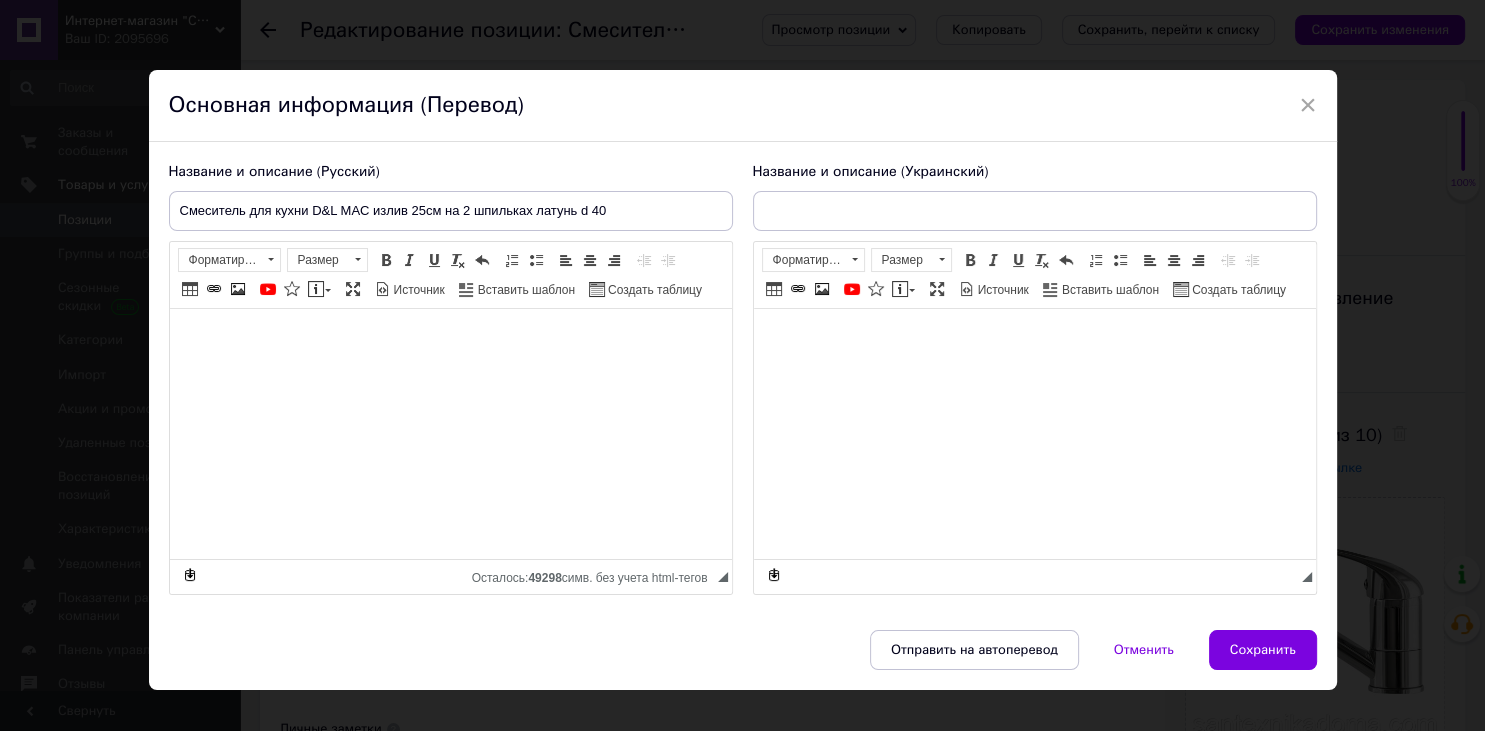 type on "Змішувач для кухні D&L MAC вилив 25см на 2 шпильках латунь d 40" 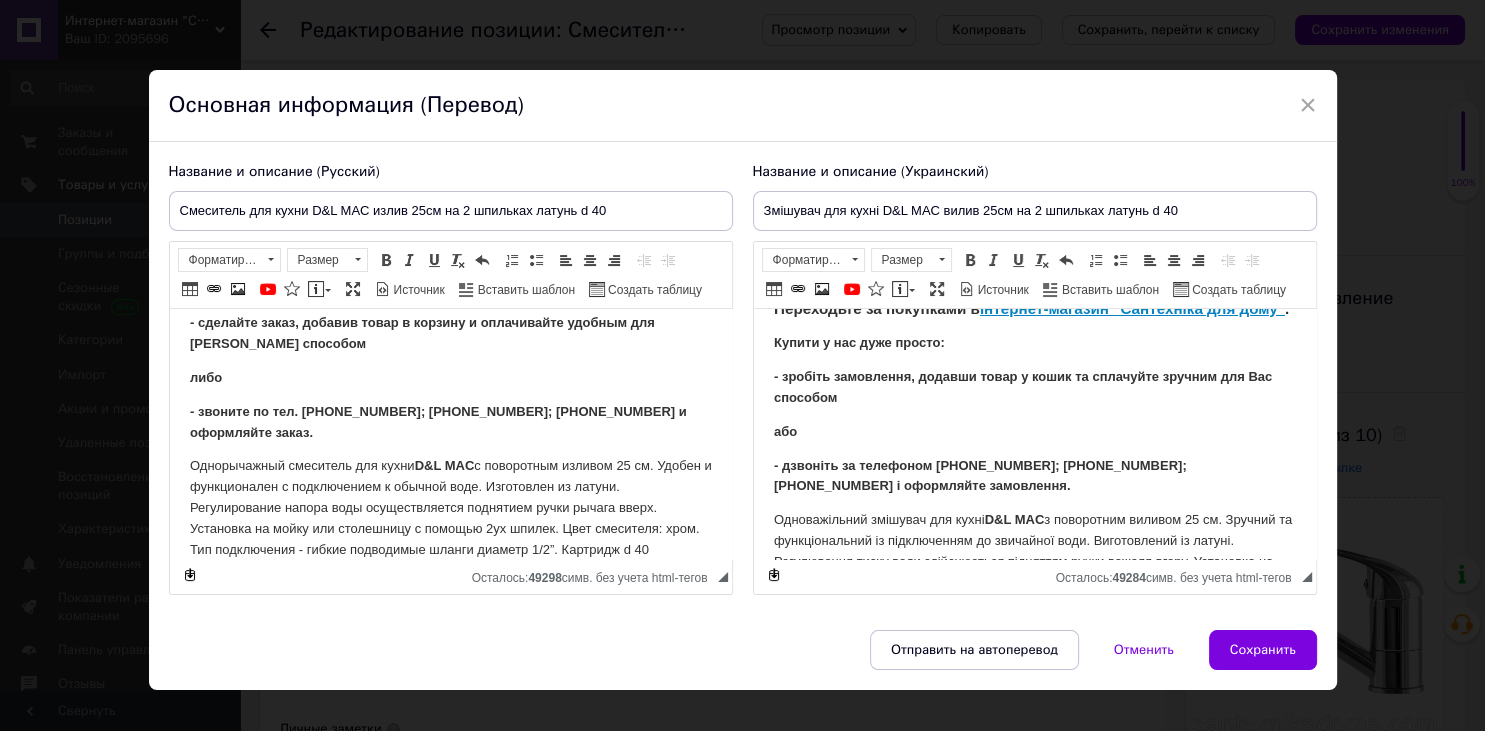 scroll, scrollTop: 146, scrollLeft: 0, axis: vertical 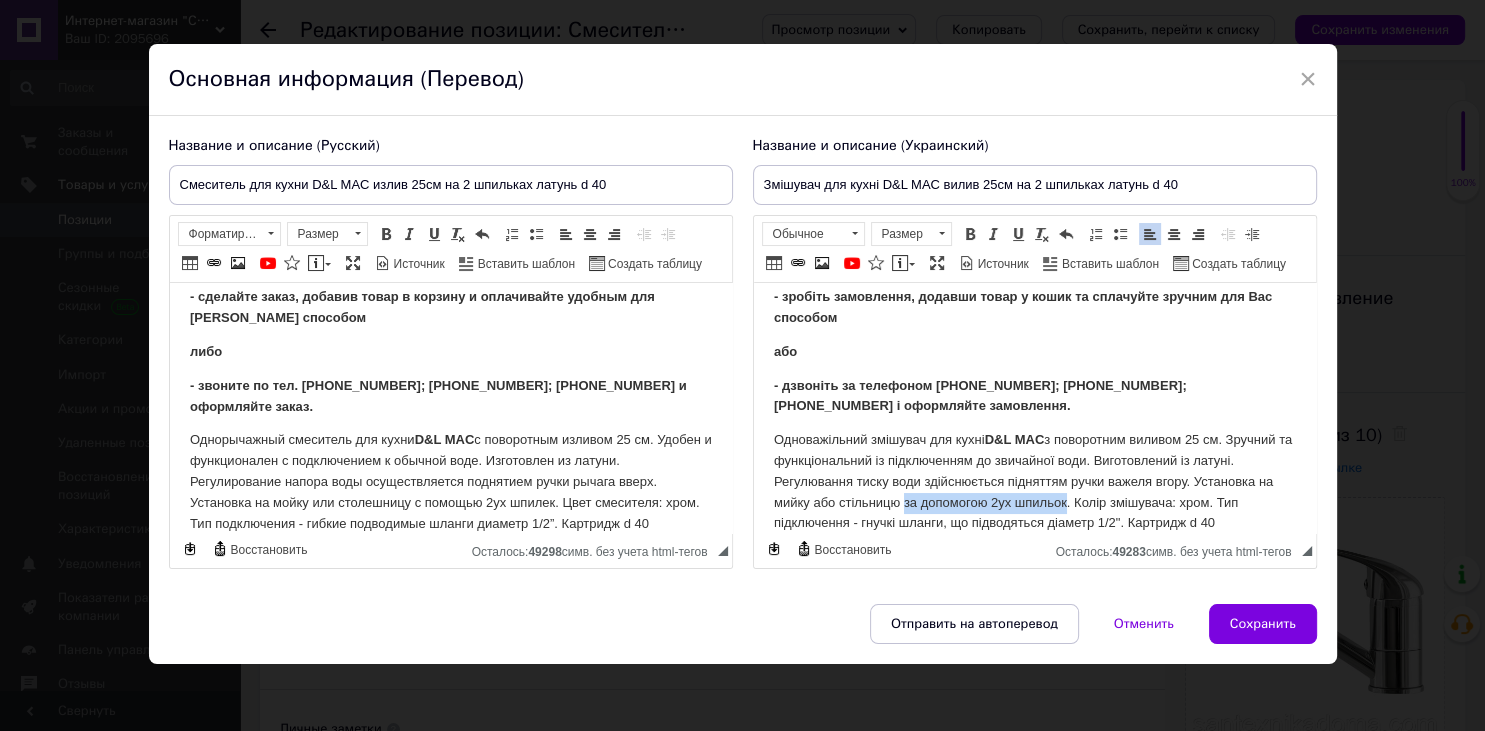 drag, startPoint x: 904, startPoint y: 503, endPoint x: 1064, endPoint y: 507, distance: 160.04999 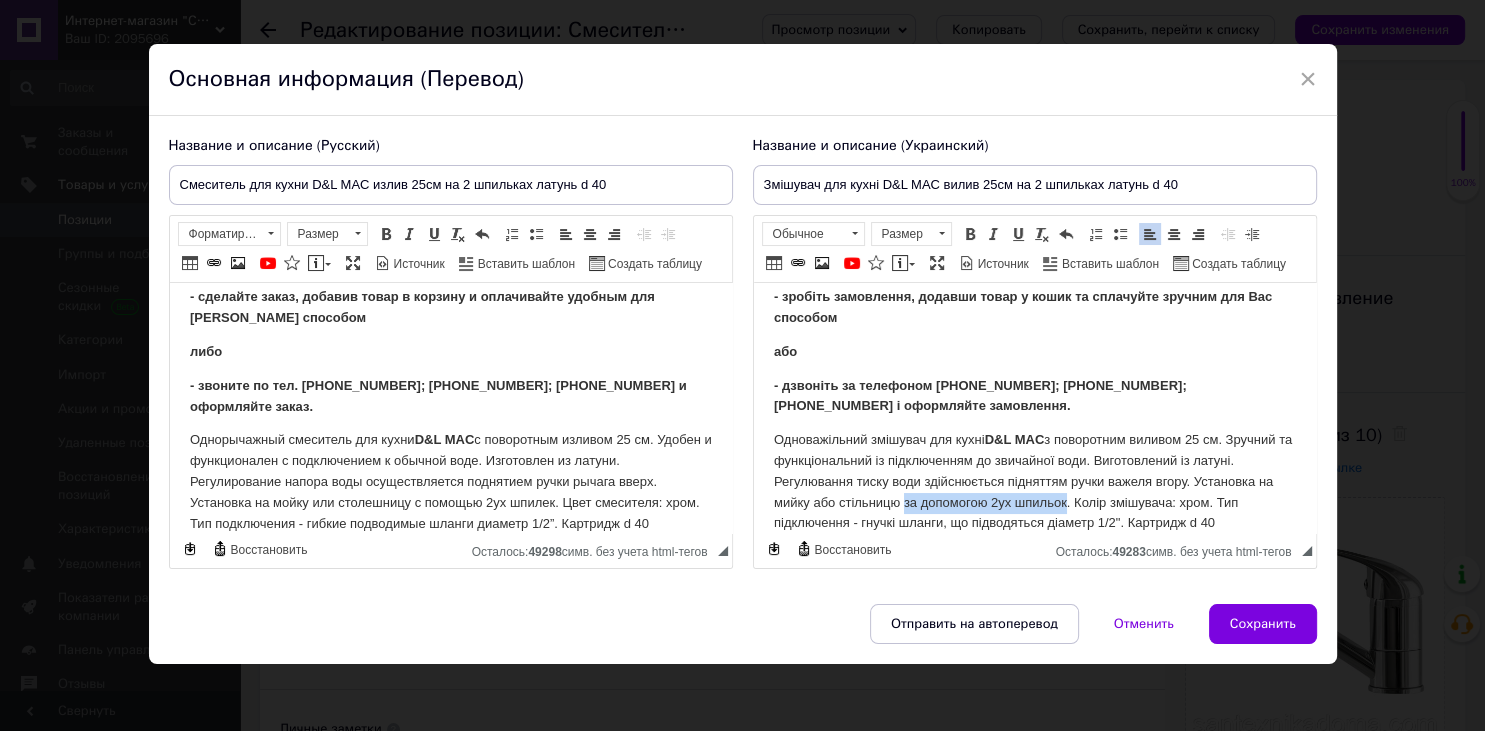 click on "Одноважільний змішувач для кухні  D&L MAC  з поворотним виливом 25 см. Зручний та функціональний із підключенням до звичайної води. Виготовлений із латуні. Регулювання тиску води здійснюється підняттям ручки важеля вгору. Установка на мийку або стільницю за допомогою 2ух шпильок. Колір змішувача: хром. Тип підключення - гнучкі шланги, що підводяться діаметр 1/2". Картридж d 40" at bounding box center (1034, 482) 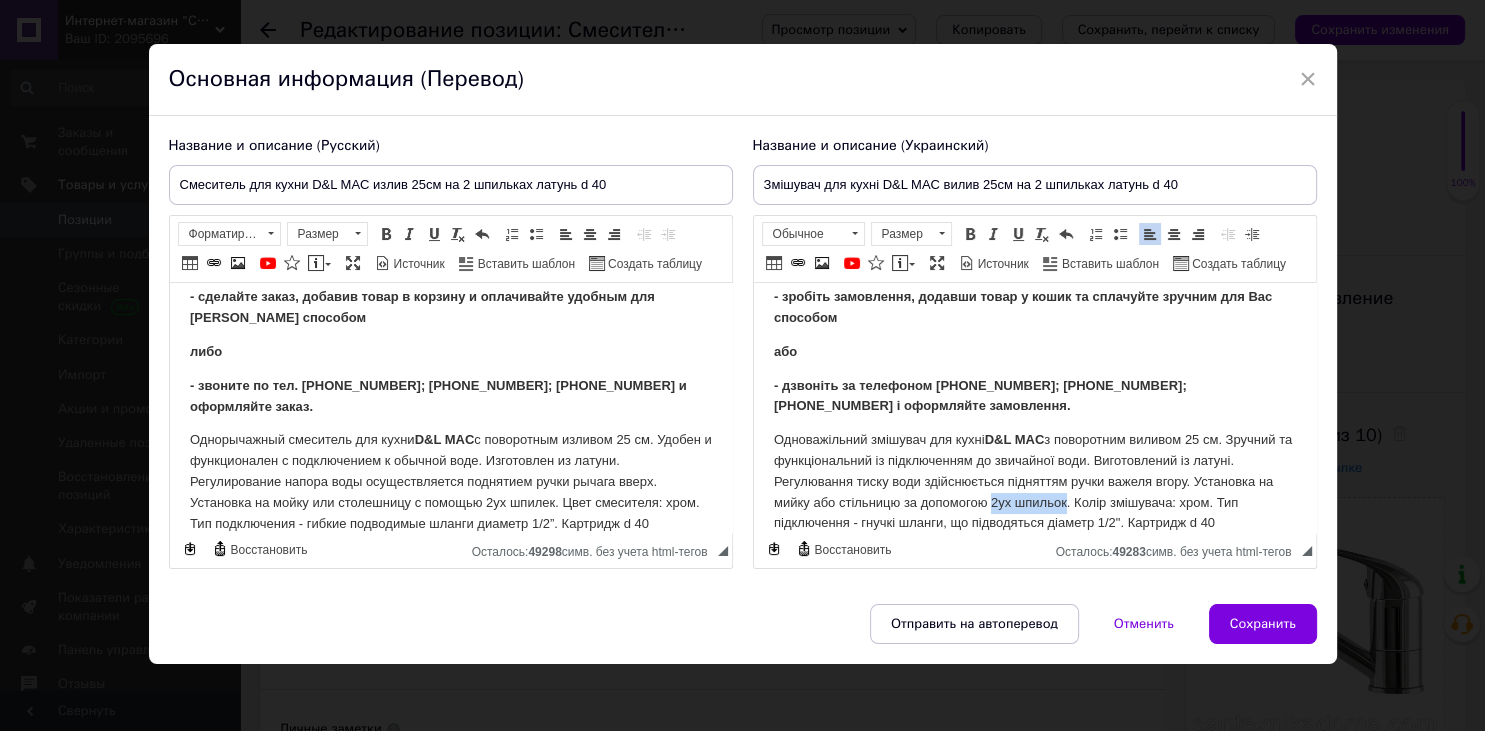 drag, startPoint x: 993, startPoint y: 502, endPoint x: 1064, endPoint y: 509, distance: 71.34424 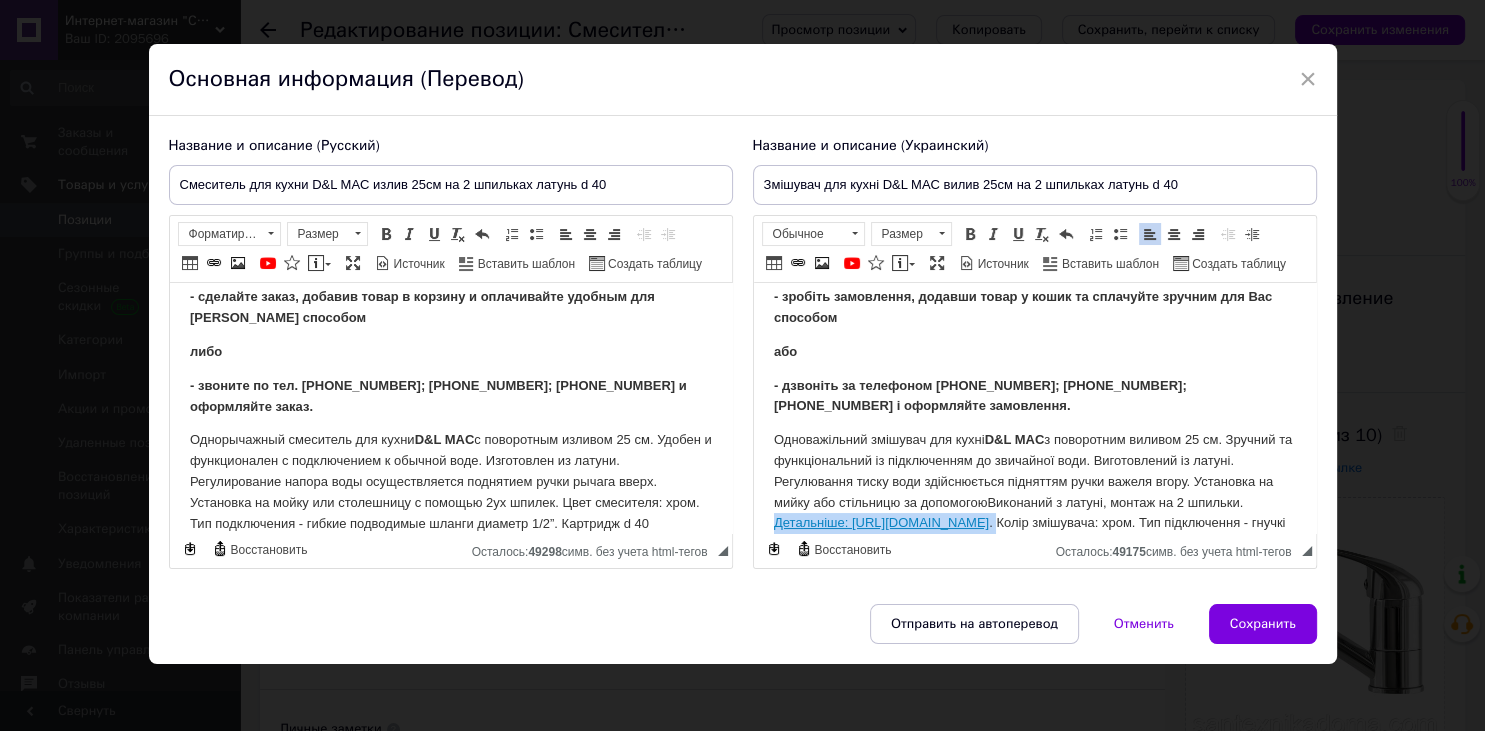 drag, startPoint x: 1274, startPoint y: 526, endPoint x: 1246, endPoint y: 500, distance: 38.209946 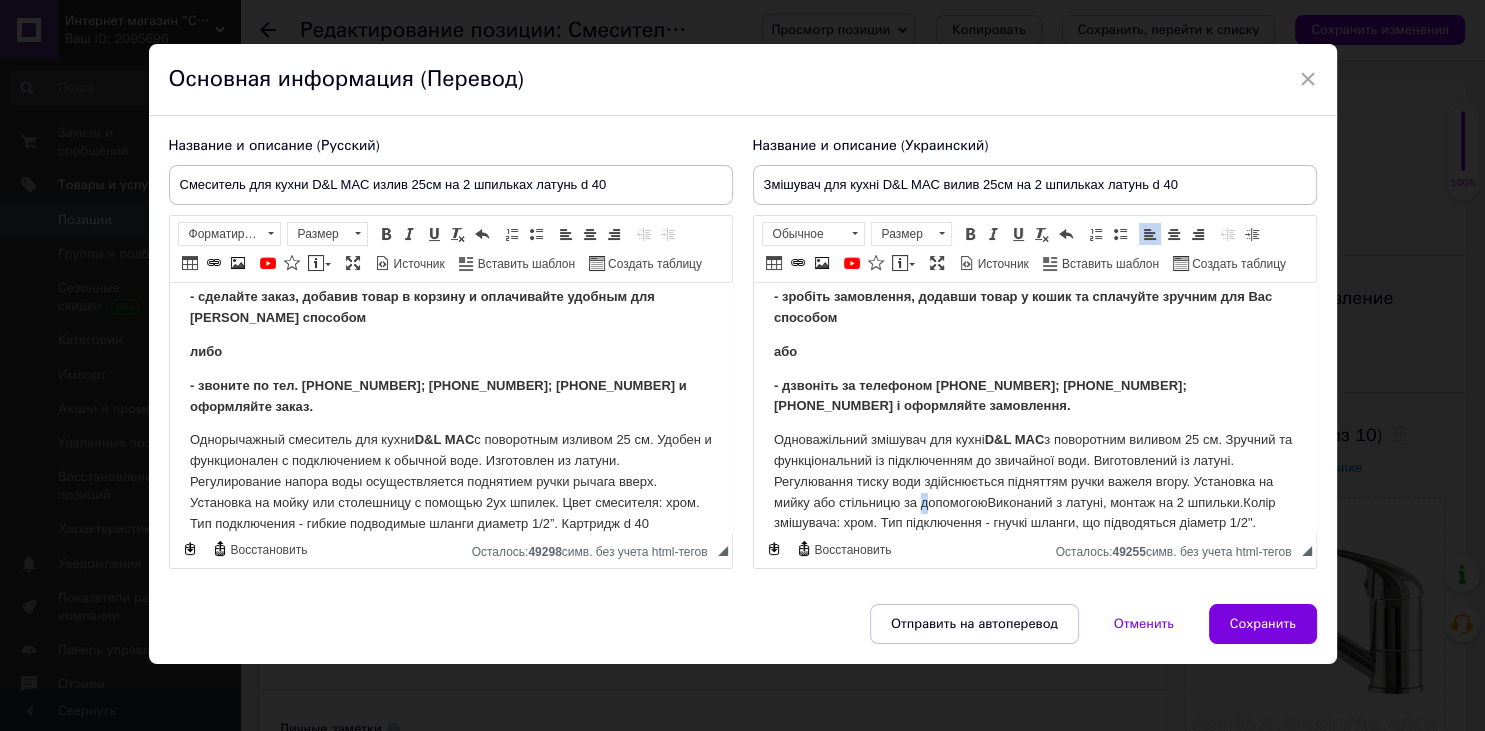 click on "Одноважільний змішувач для кухні  D&L MAC  з поворотним виливом 25 см. Зручний та функціональний із підключенням до звичайної води. Виготовлений із латуні. Регулювання тиску води здійснюється підняттям ручки важеля вгору. Установка на мийку або стільницю за допомогою  Виконаний з латуні, монтаж на 2 шпильки.  Колір змішувача: хром. Тип підключення - гнучкі шланги, що підводяться діаметр 1/2". Картридж d 40" at bounding box center [1034, 492] 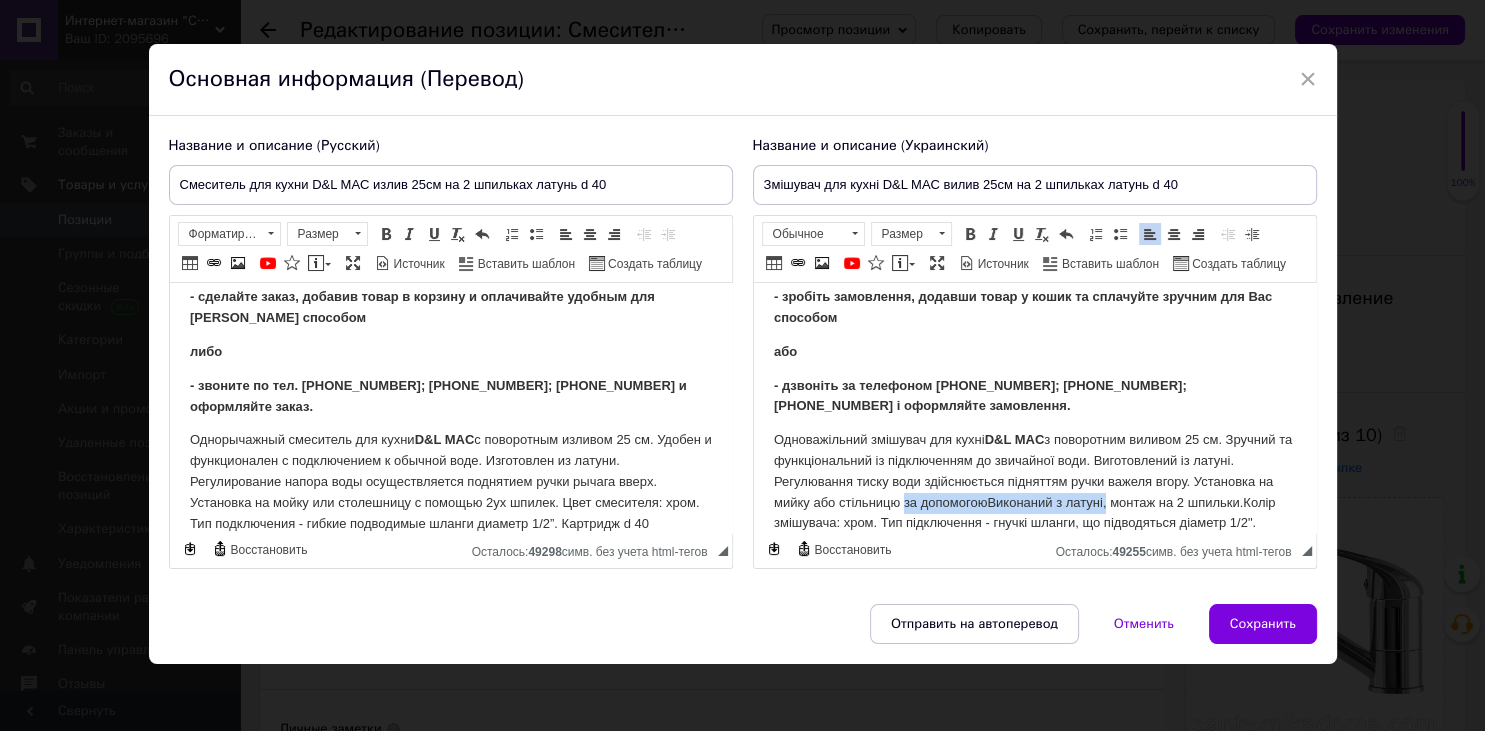 drag, startPoint x: 905, startPoint y: 502, endPoint x: 1110, endPoint y: 510, distance: 205.15604 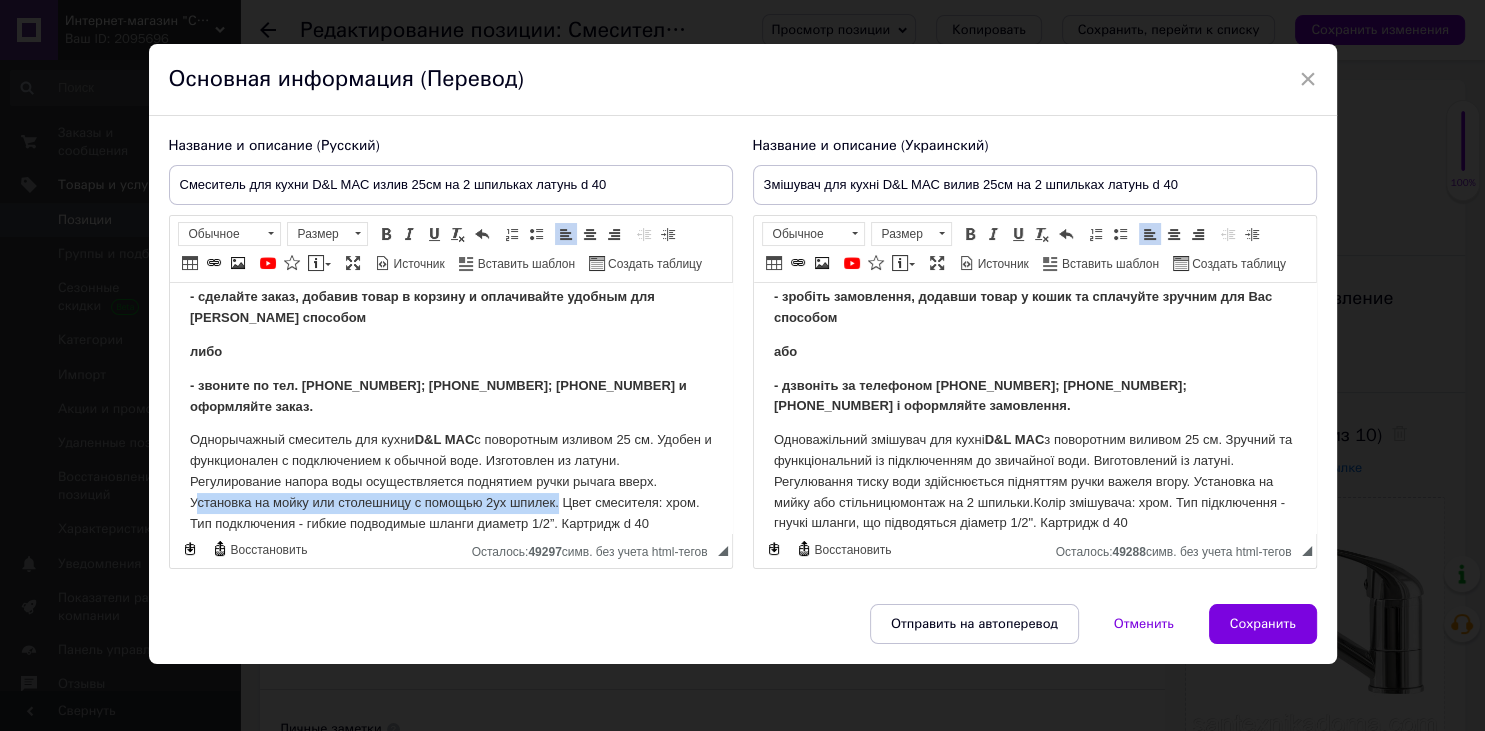 drag, startPoint x: 189, startPoint y: 501, endPoint x: 554, endPoint y: 505, distance: 365.0219 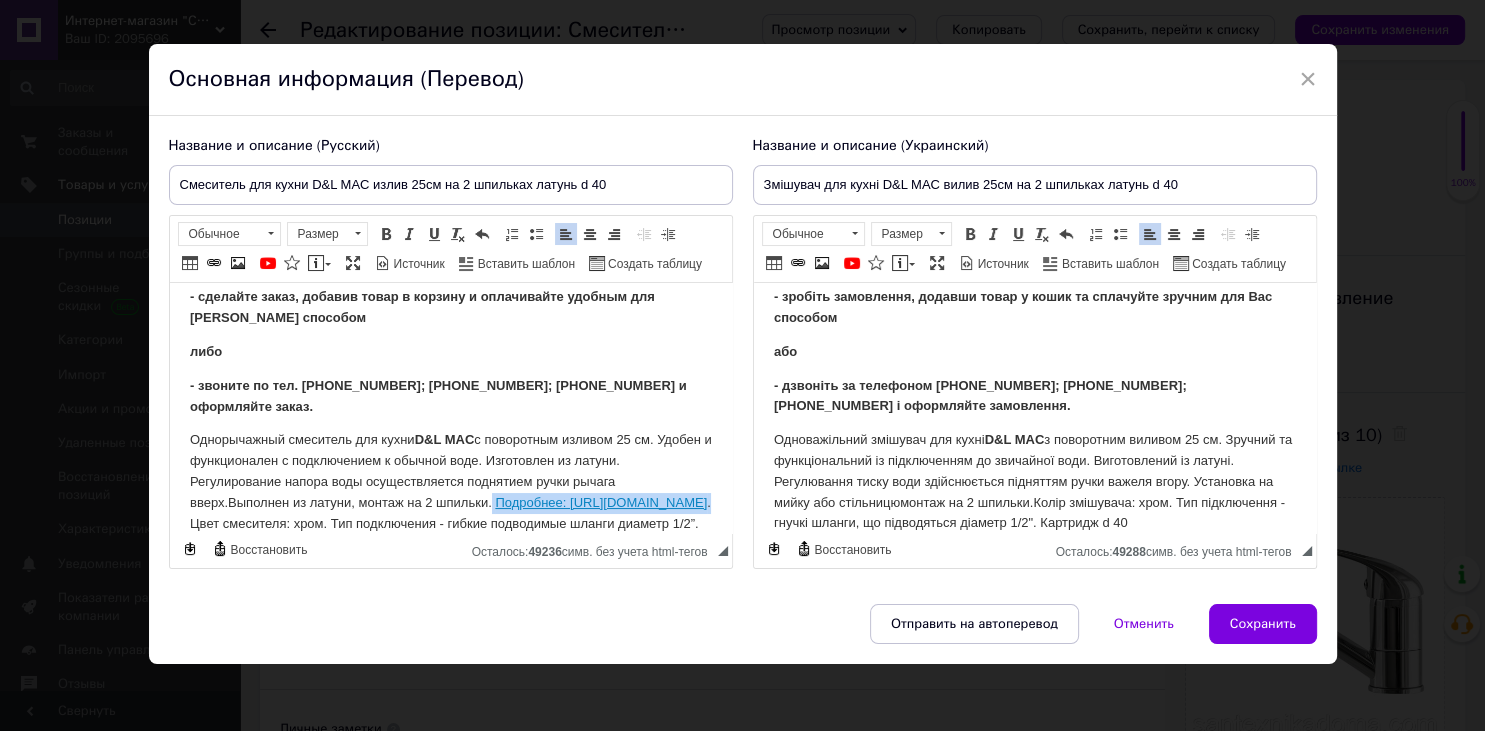 drag, startPoint x: 455, startPoint y: 503, endPoint x: 599, endPoint y: 815, distance: 343.62772 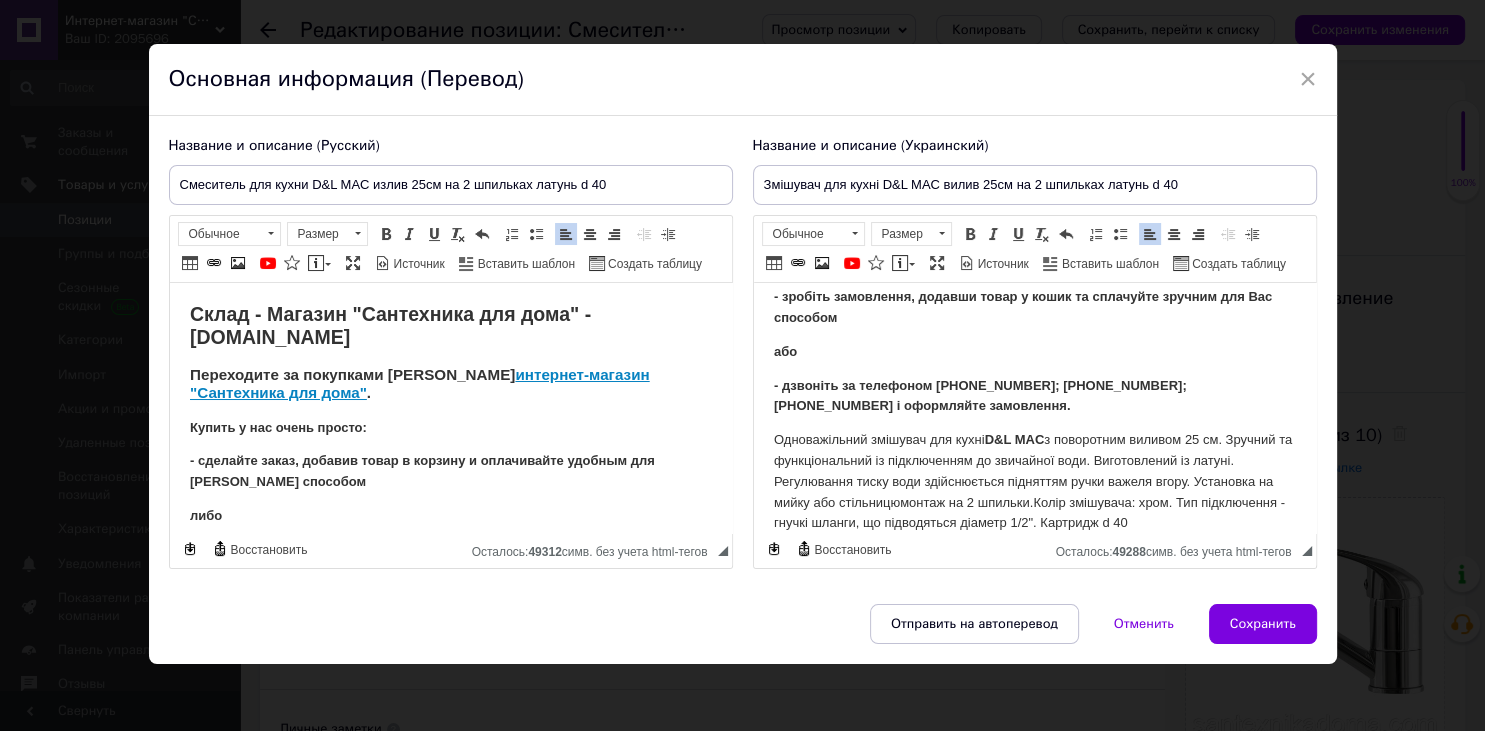 scroll, scrollTop: 164, scrollLeft: 0, axis: vertical 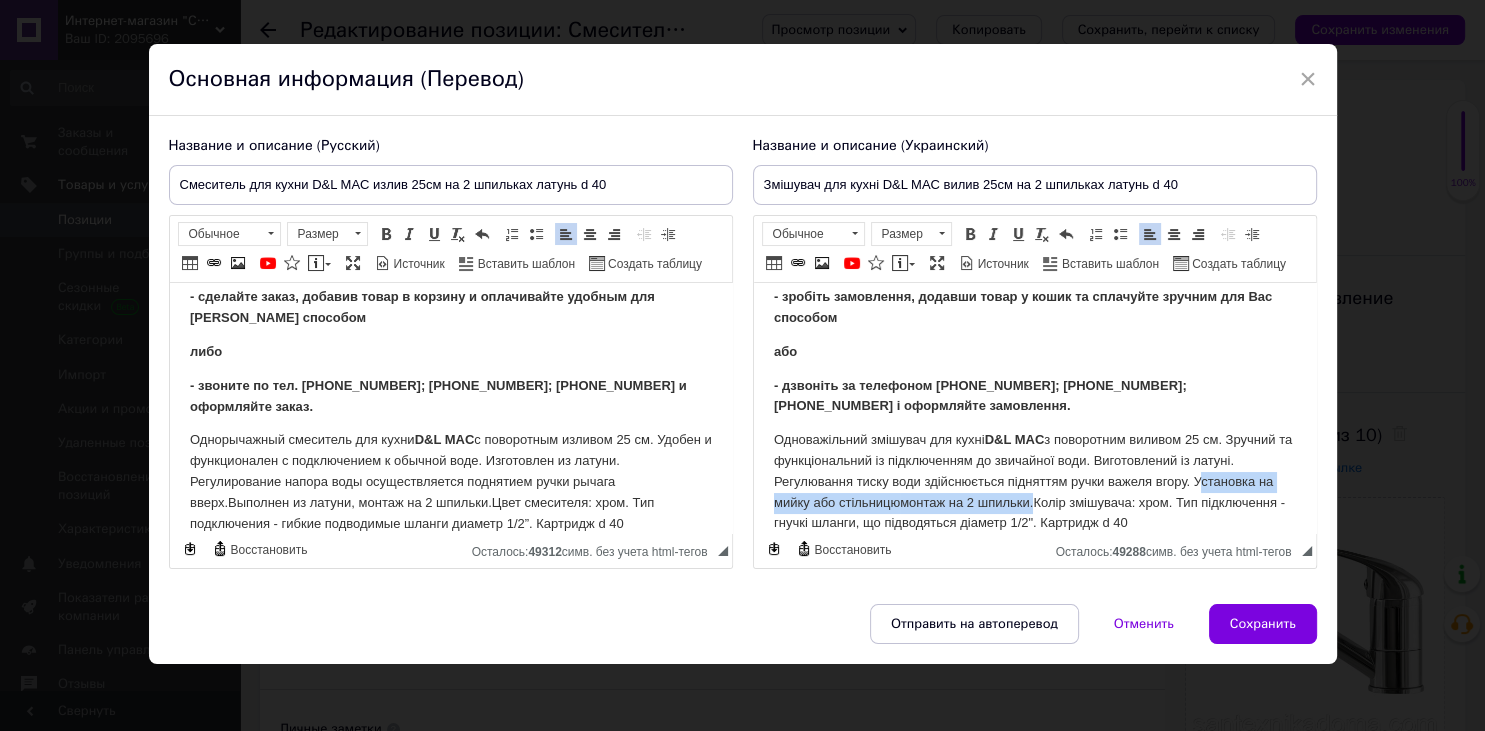 drag, startPoint x: 1197, startPoint y: 480, endPoint x: 1030, endPoint y: 506, distance: 169.01184 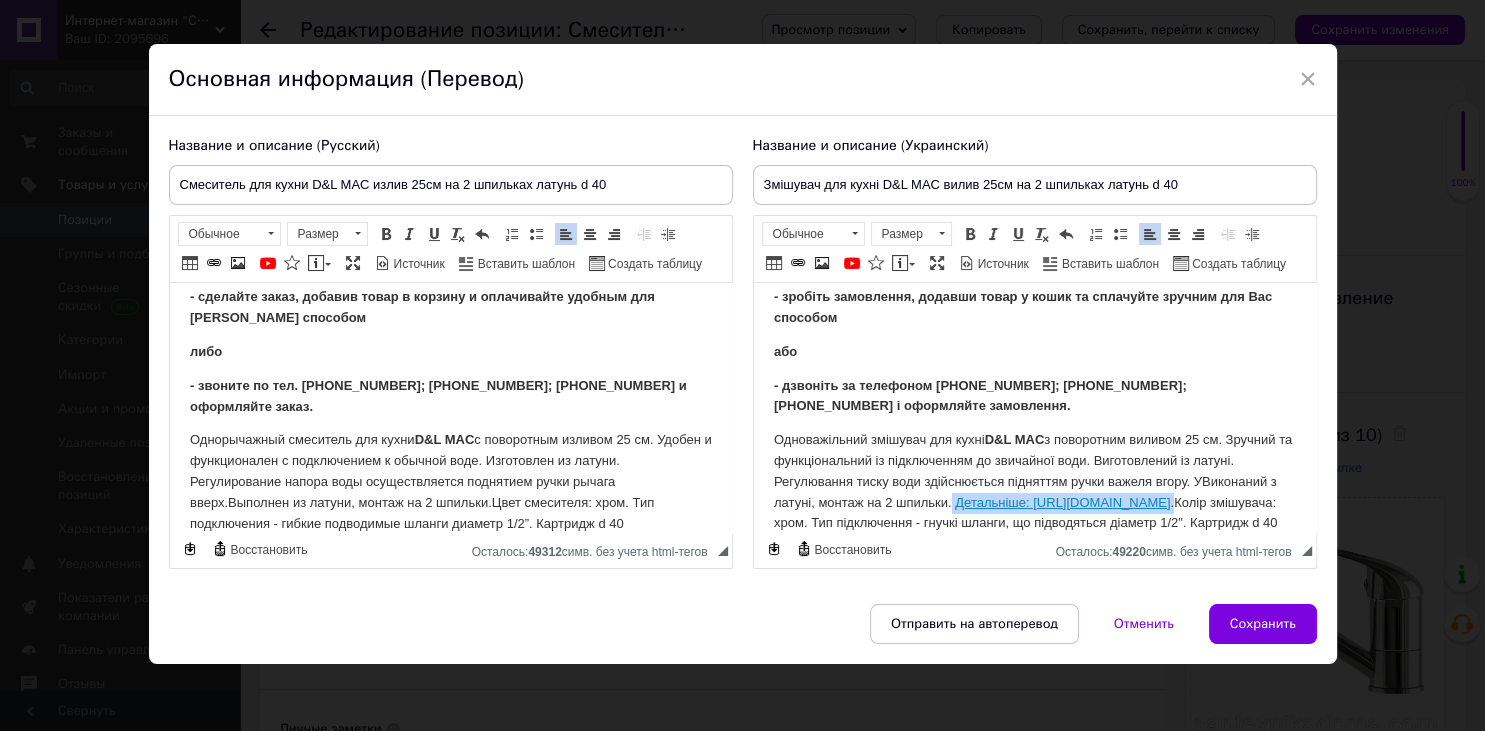 drag, startPoint x: 952, startPoint y: 503, endPoint x: 1009, endPoint y: 529, distance: 62.649822 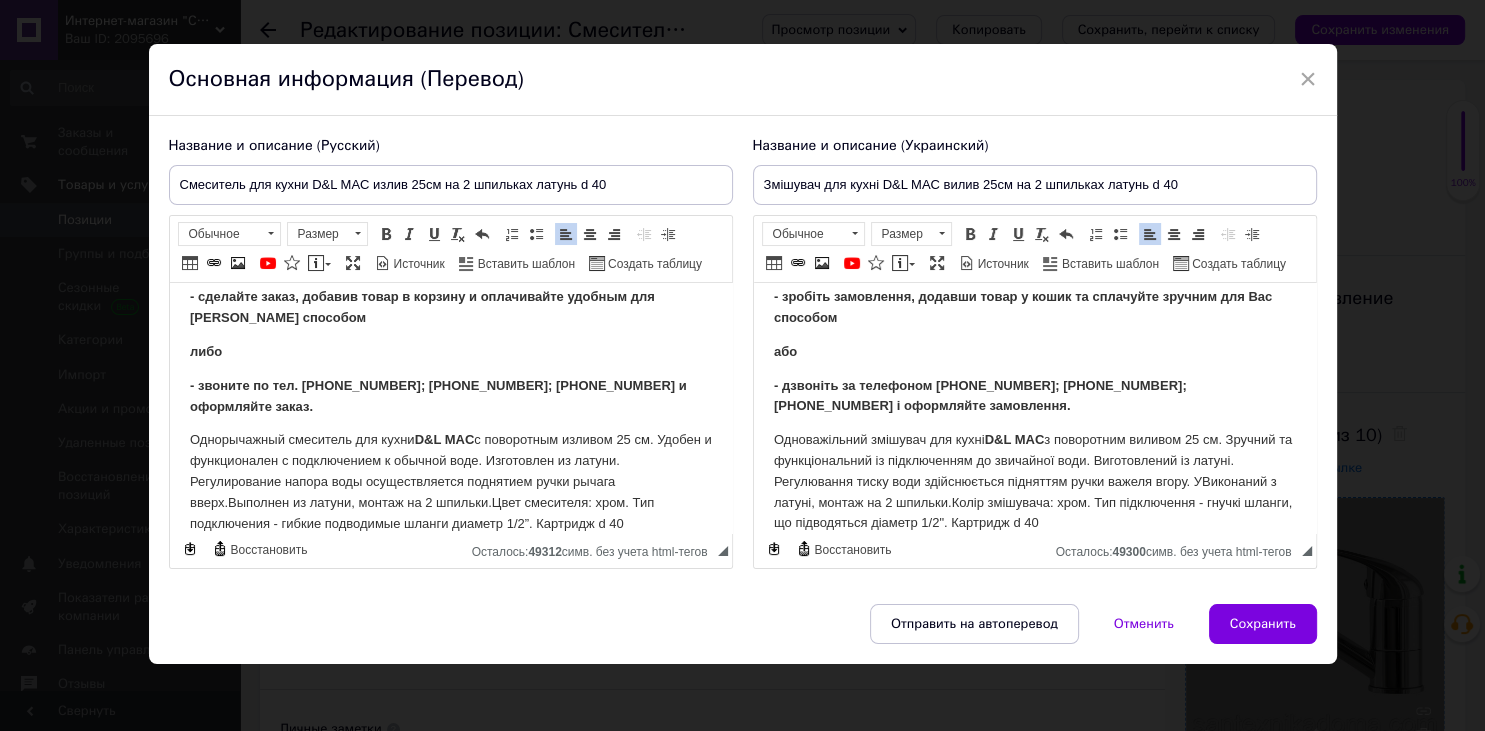 click on "Сохранить" at bounding box center [1263, 624] 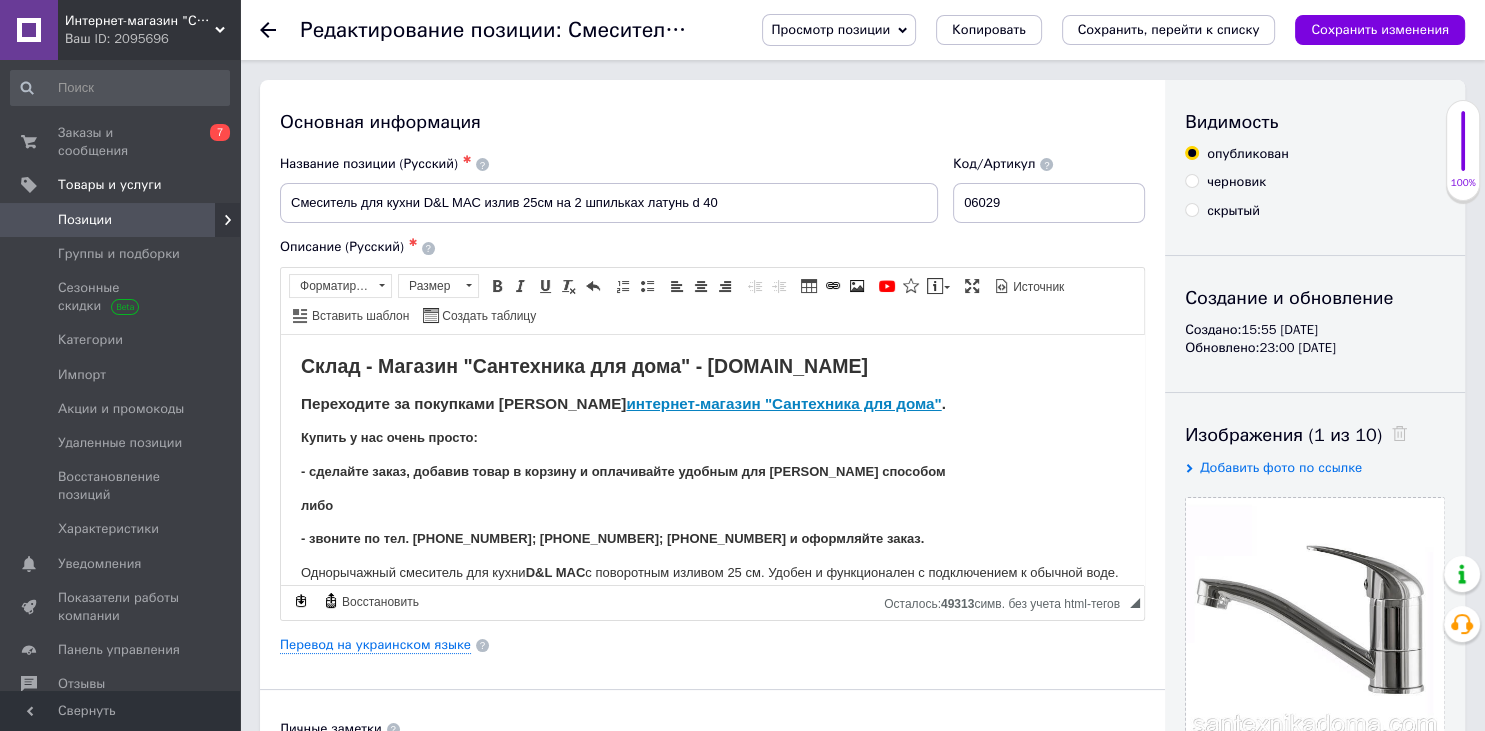 click on "Просмотр позиции Сохранить и посмотреть на сайте Сохранить и посмотреть на портале [DOMAIN_NAME] Копировать Сохранить, перейти к списку Сохранить изменения" at bounding box center [1093, 30] 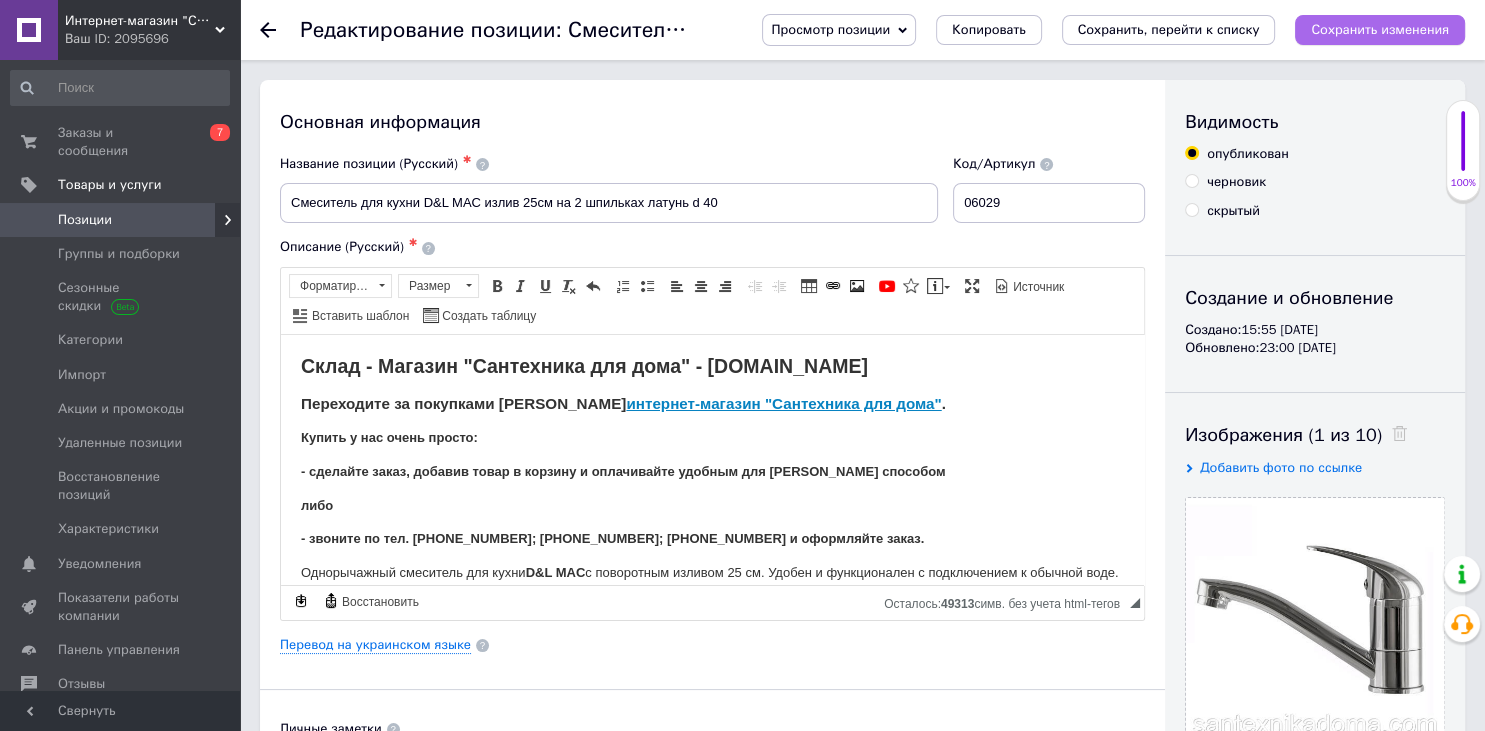 click on "Сохранить изменения" at bounding box center (1380, 29) 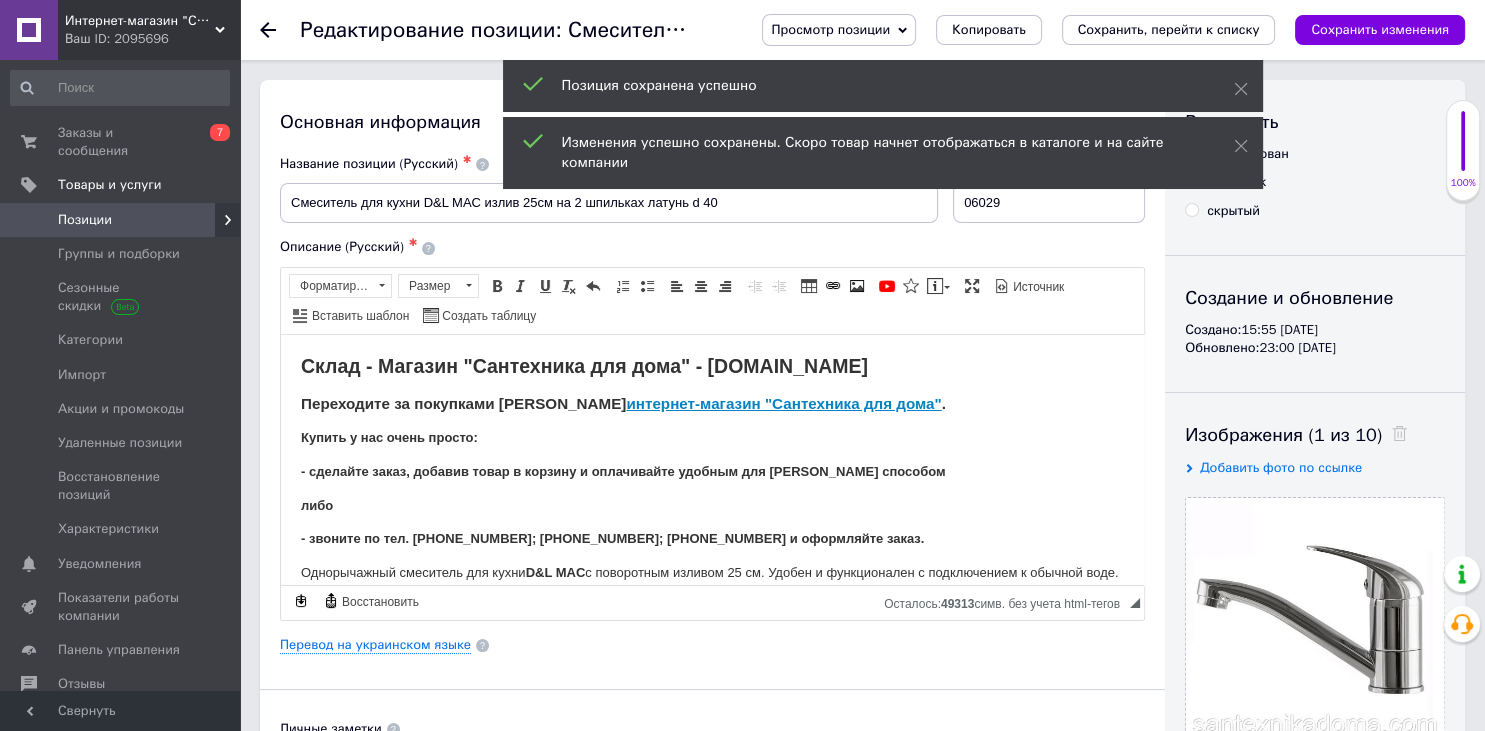 click on "Позиции" at bounding box center (85, 220) 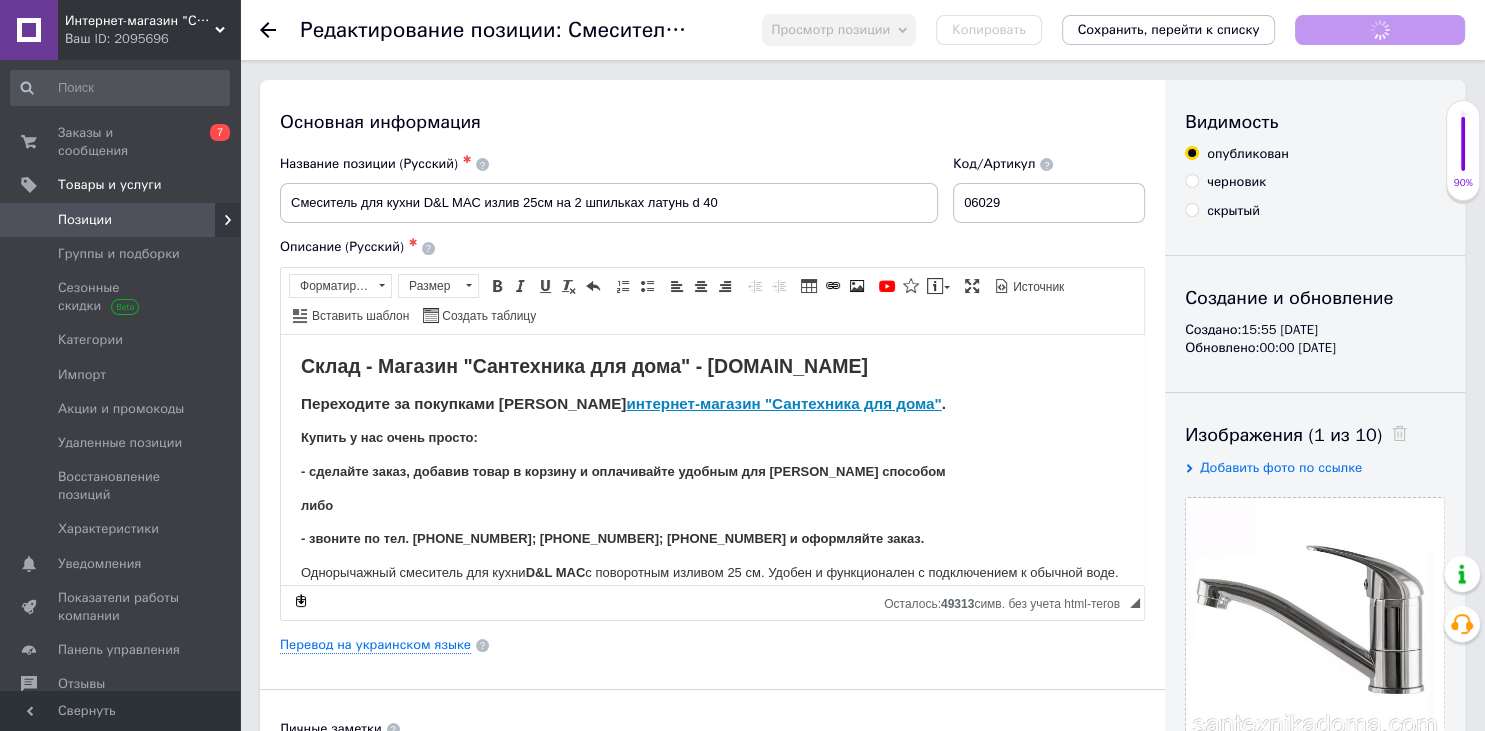 scroll, scrollTop: 0, scrollLeft: 0, axis: both 